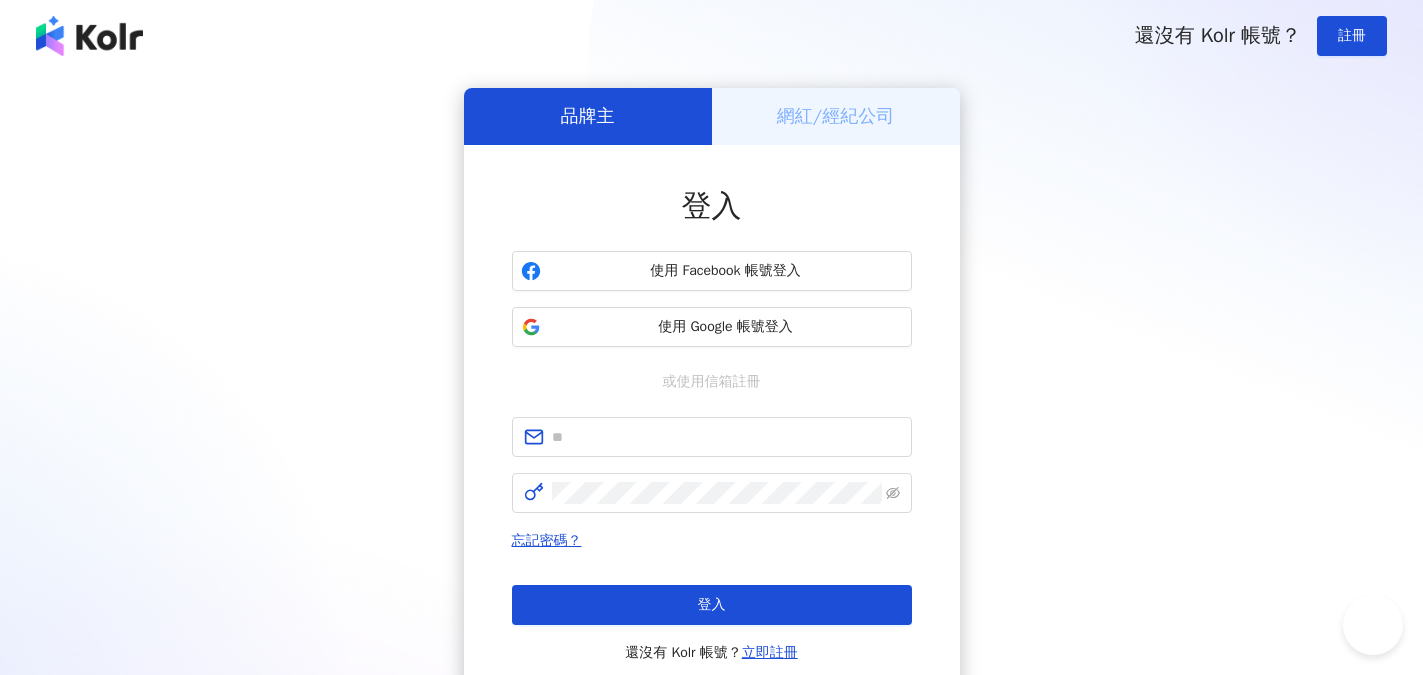 scroll, scrollTop: 0, scrollLeft: 0, axis: both 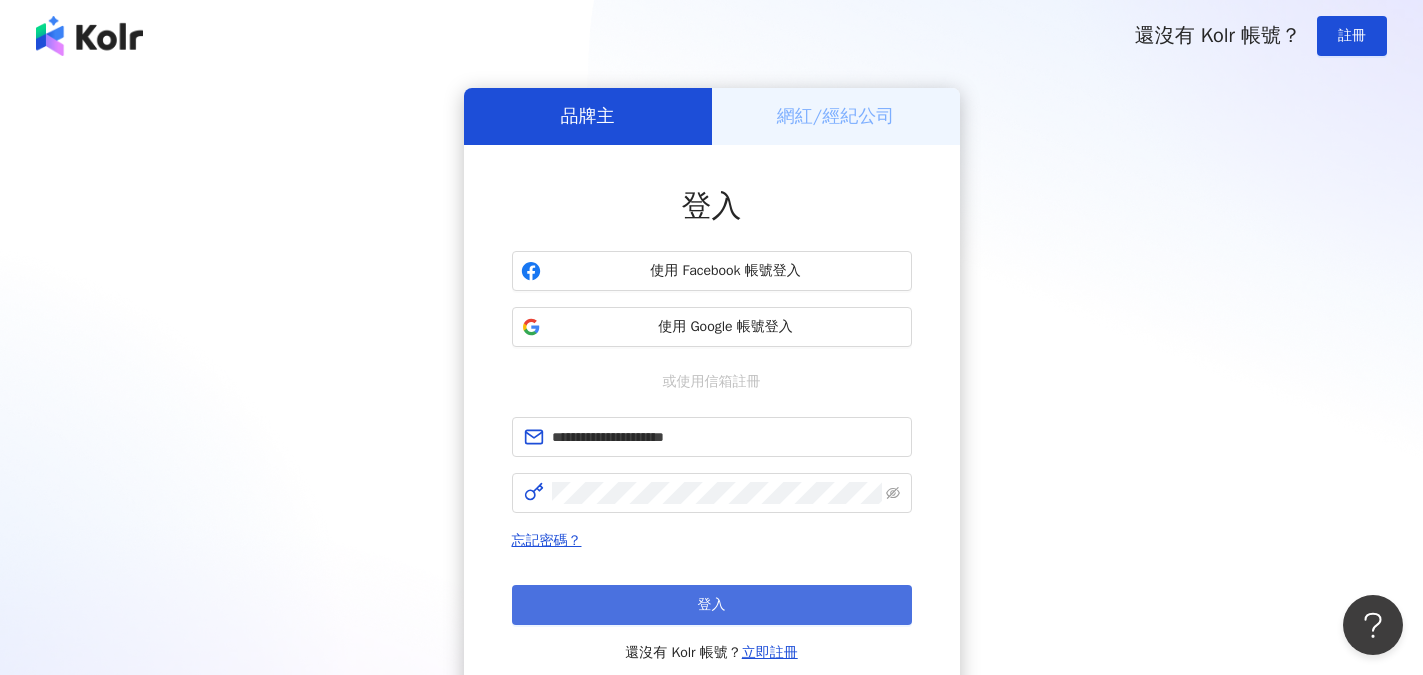 click on "登入" at bounding box center [712, 605] 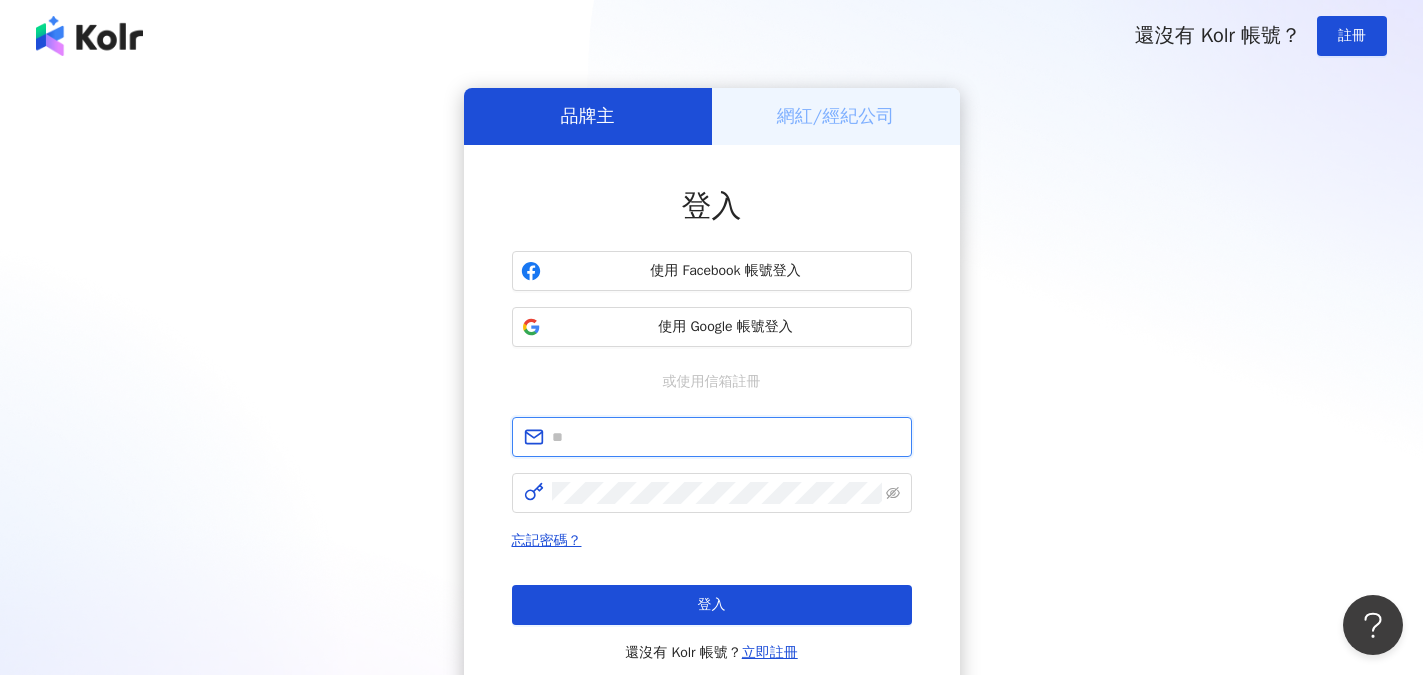 type on "**********" 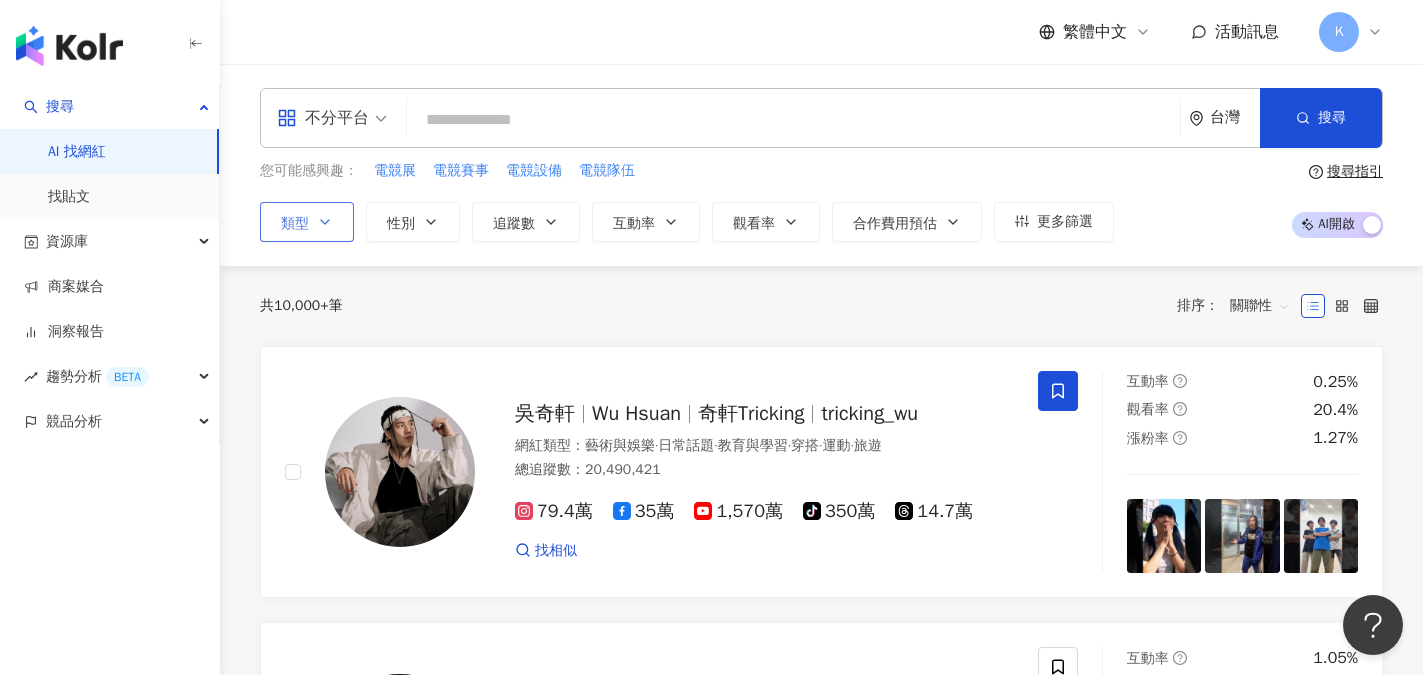 click on "類型" at bounding box center [295, 224] 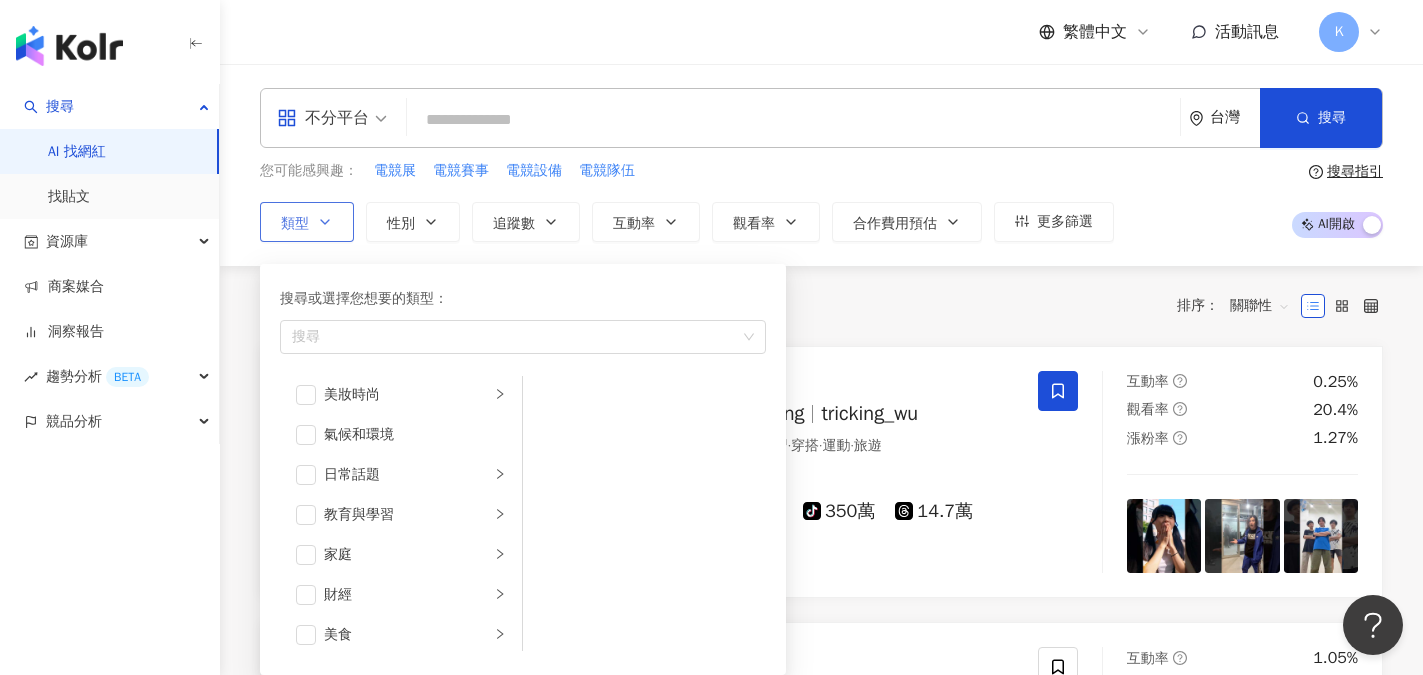 scroll, scrollTop: 100, scrollLeft: 0, axis: vertical 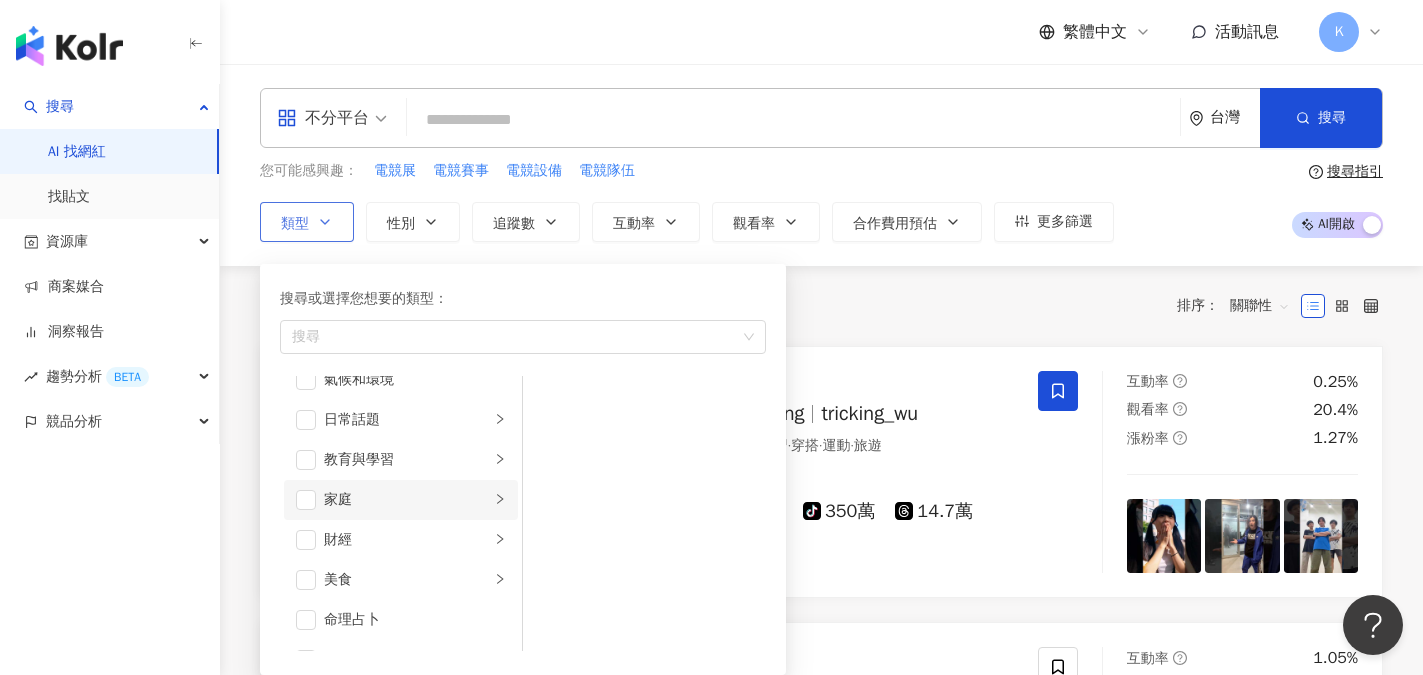 click on "家庭" at bounding box center [407, 500] 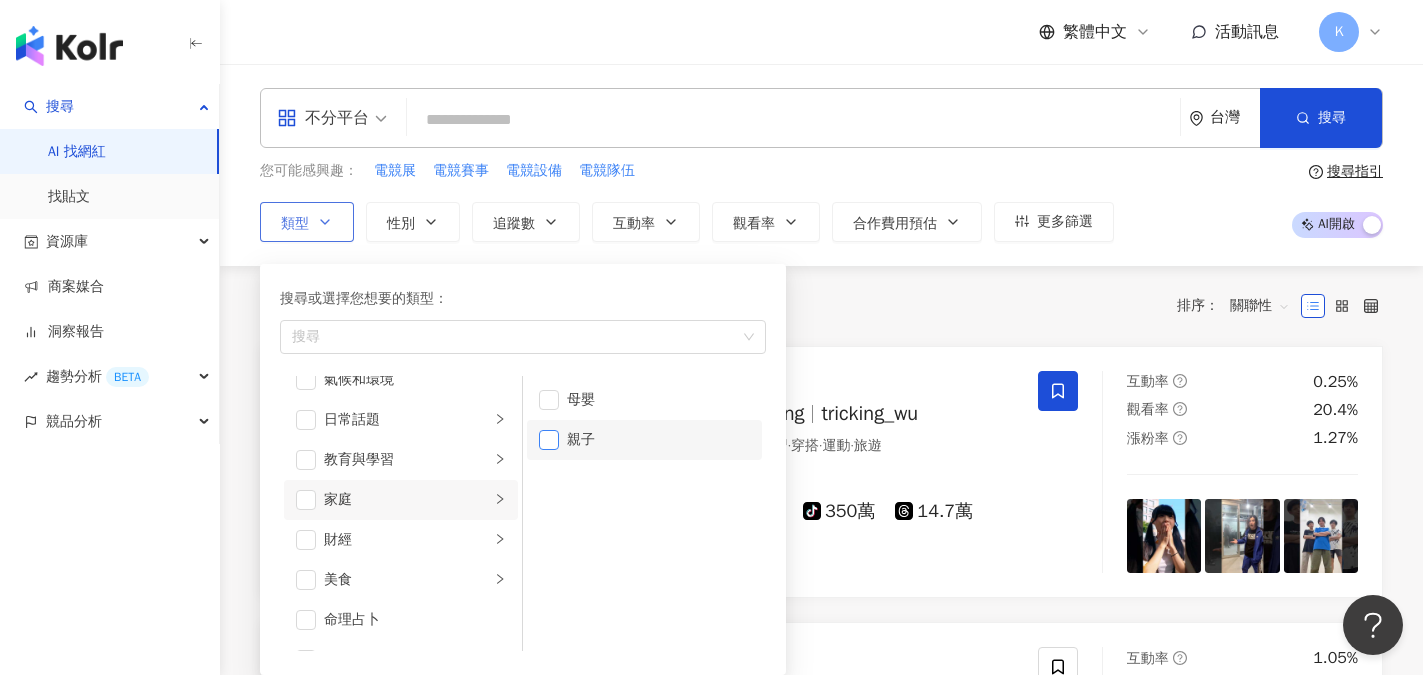 click at bounding box center [549, 440] 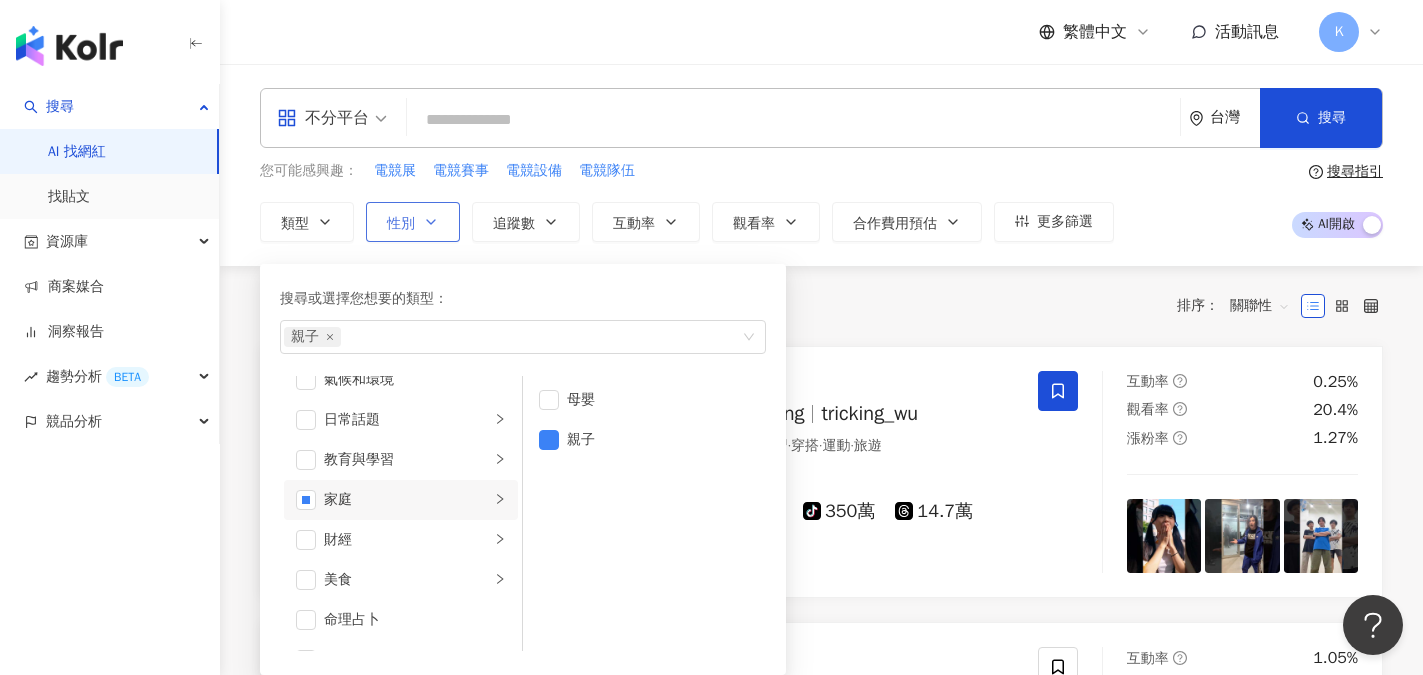 click on "性別" at bounding box center (413, 222) 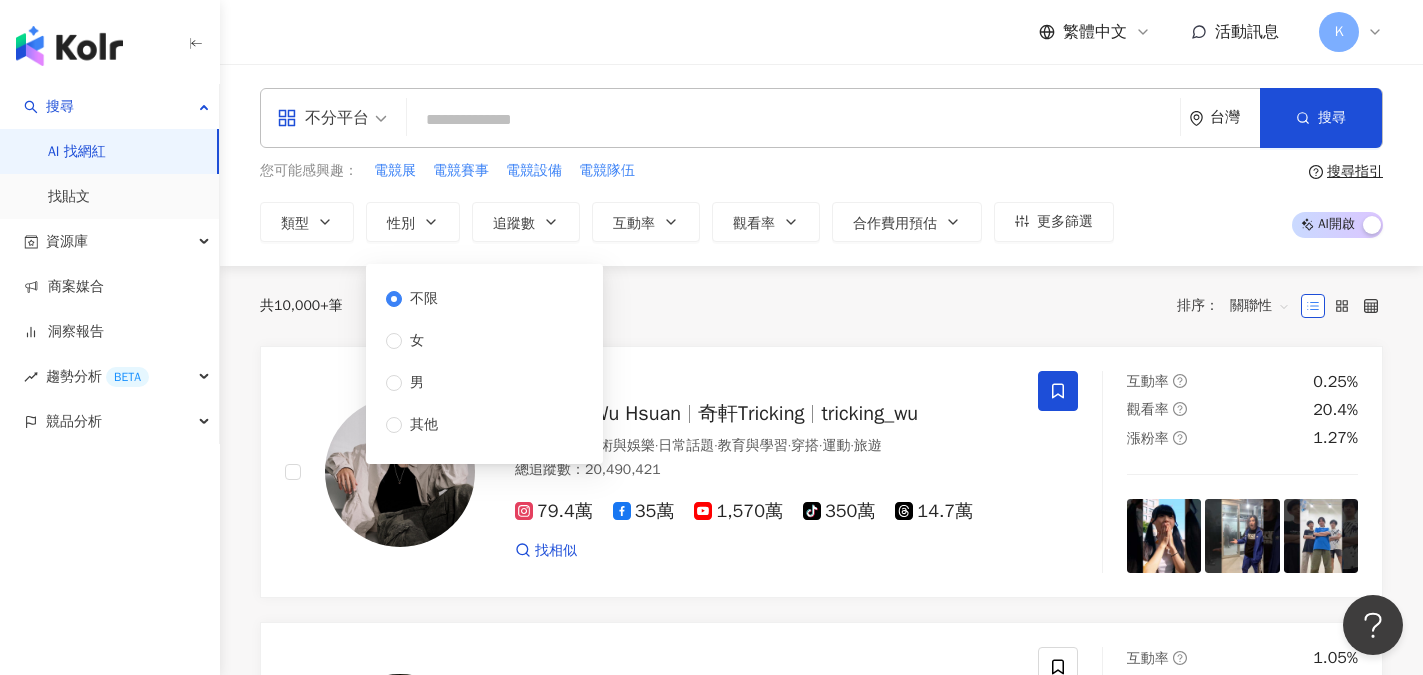 click on "不限" at bounding box center (424, 299) 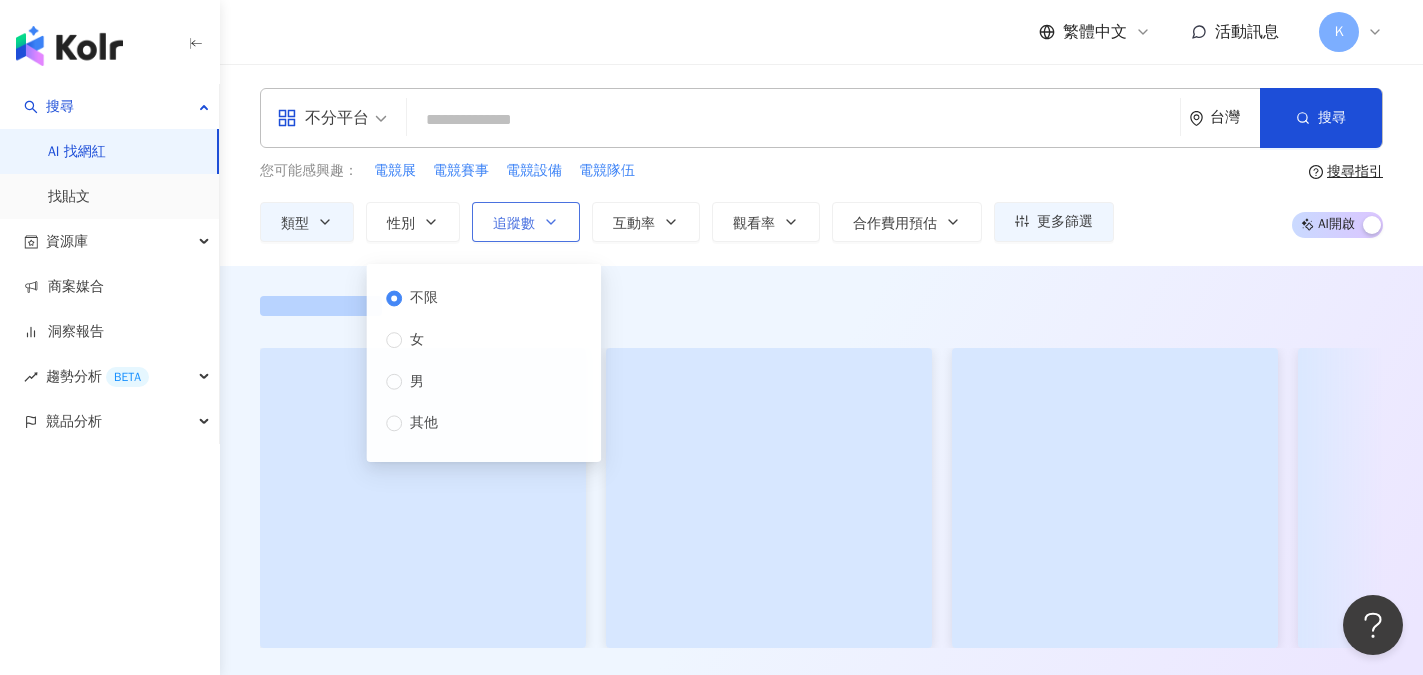 click 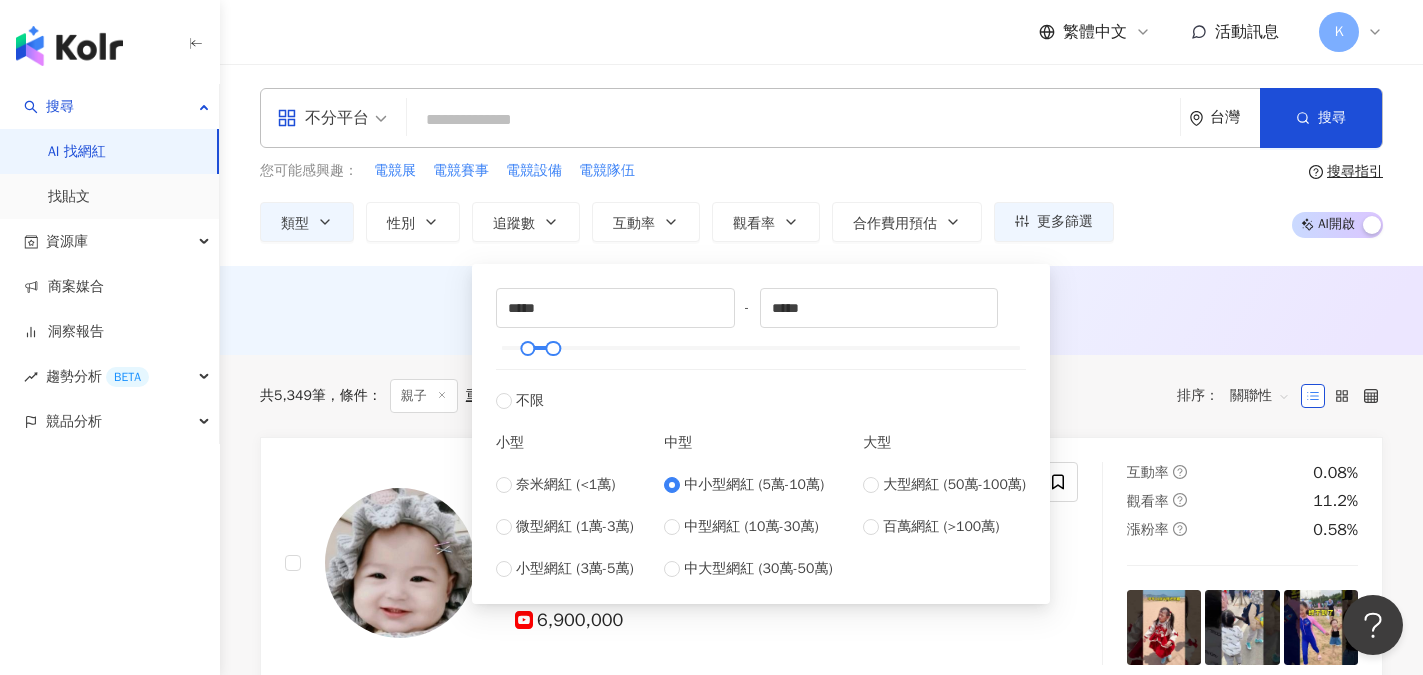 type on "*****" 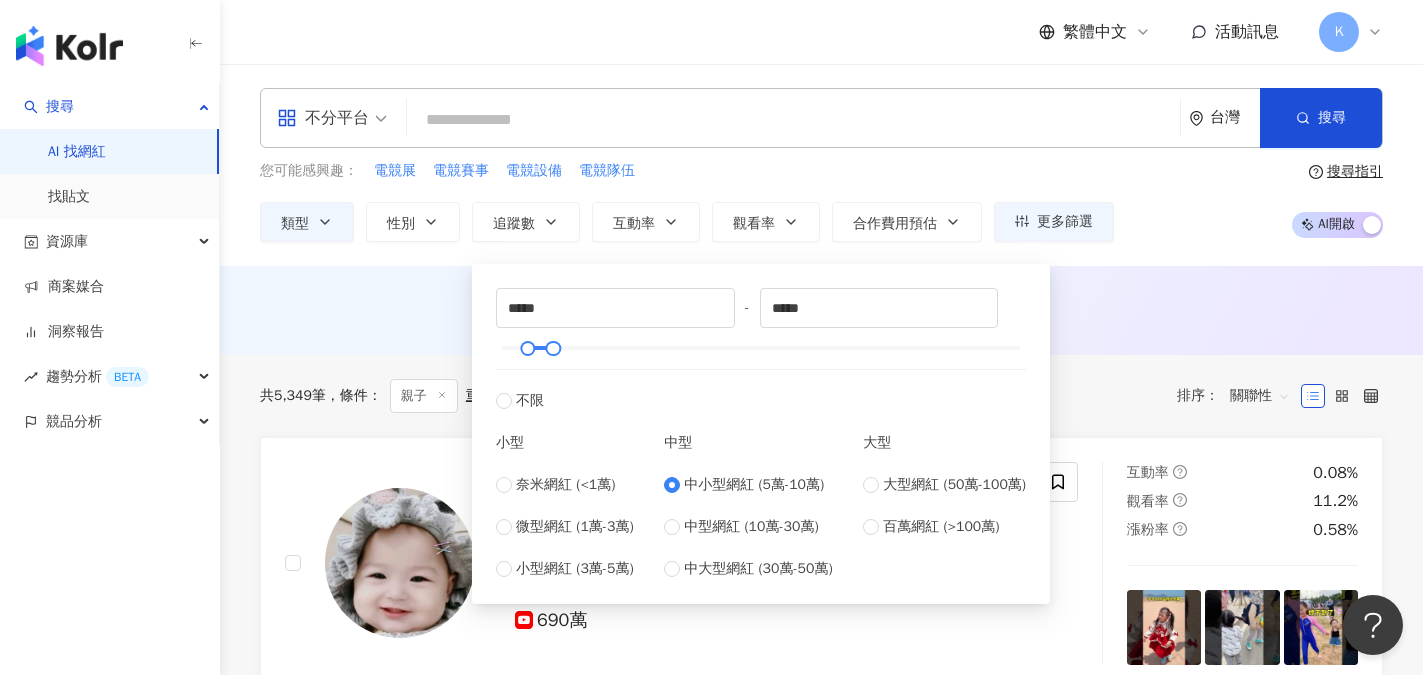 click on "AI 推薦 ： 無結果，請嘗試搜尋其他語言關鍵字或條件" at bounding box center (821, 314) 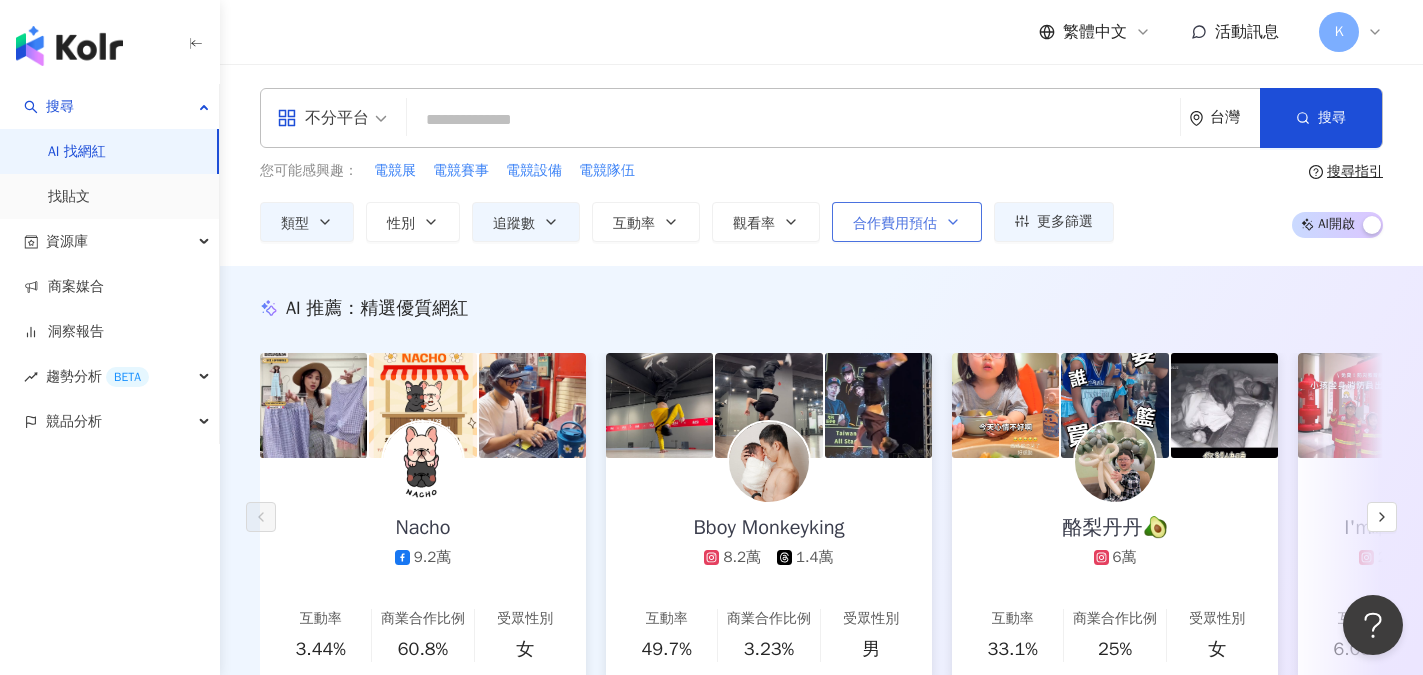 click on "合作費用預估" at bounding box center (895, 224) 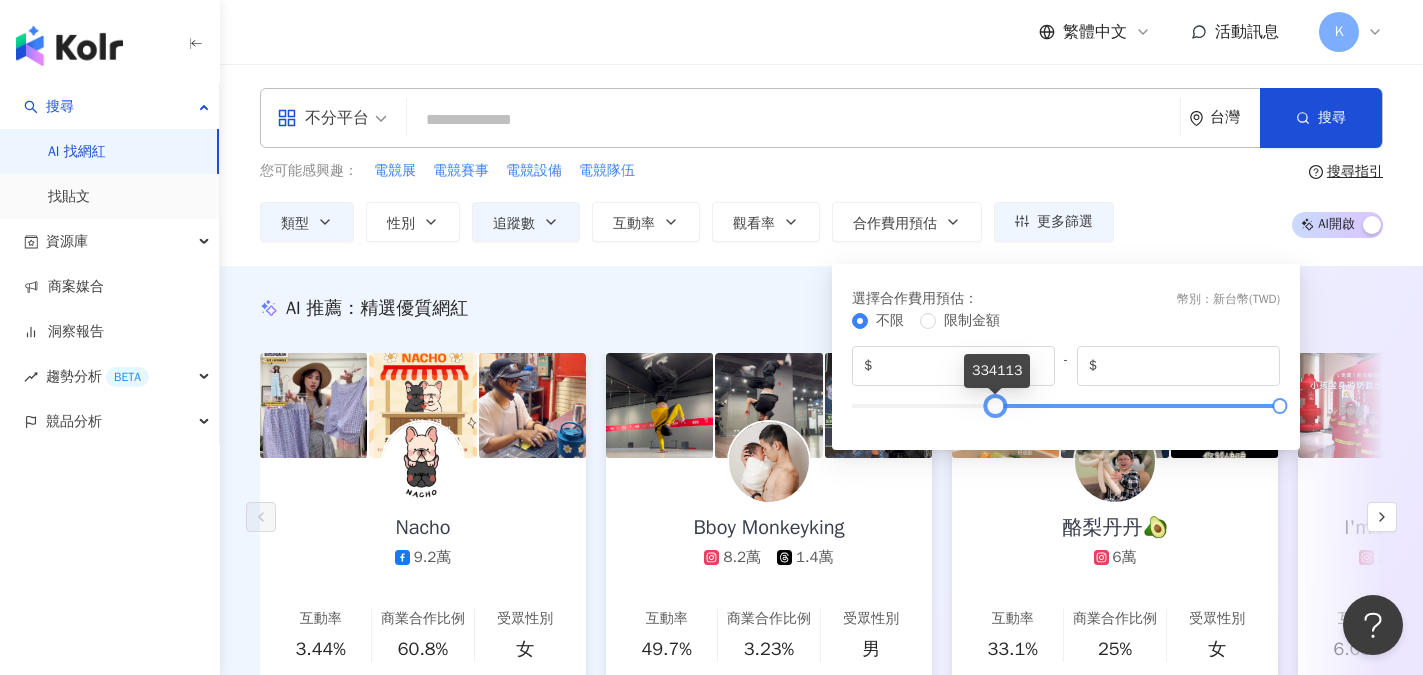click at bounding box center [1066, 406] 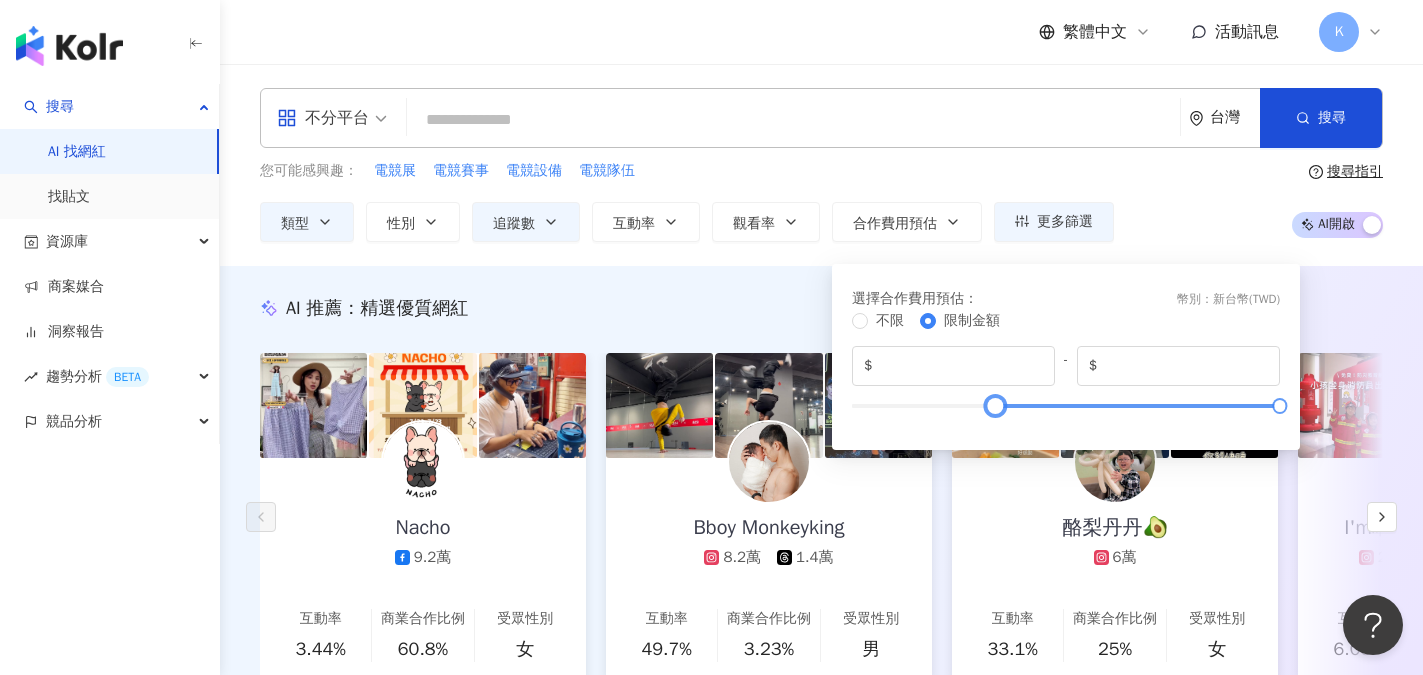 click at bounding box center [1066, 406] 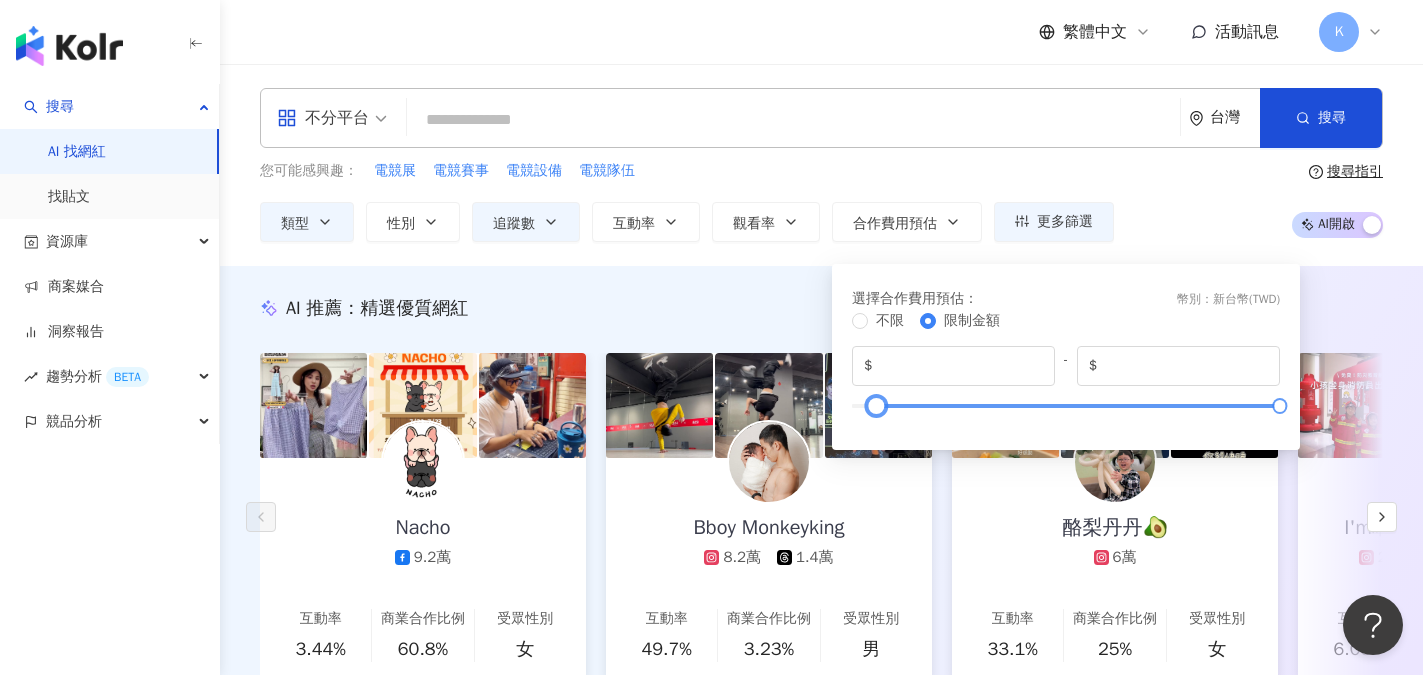 click at bounding box center [1066, 406] 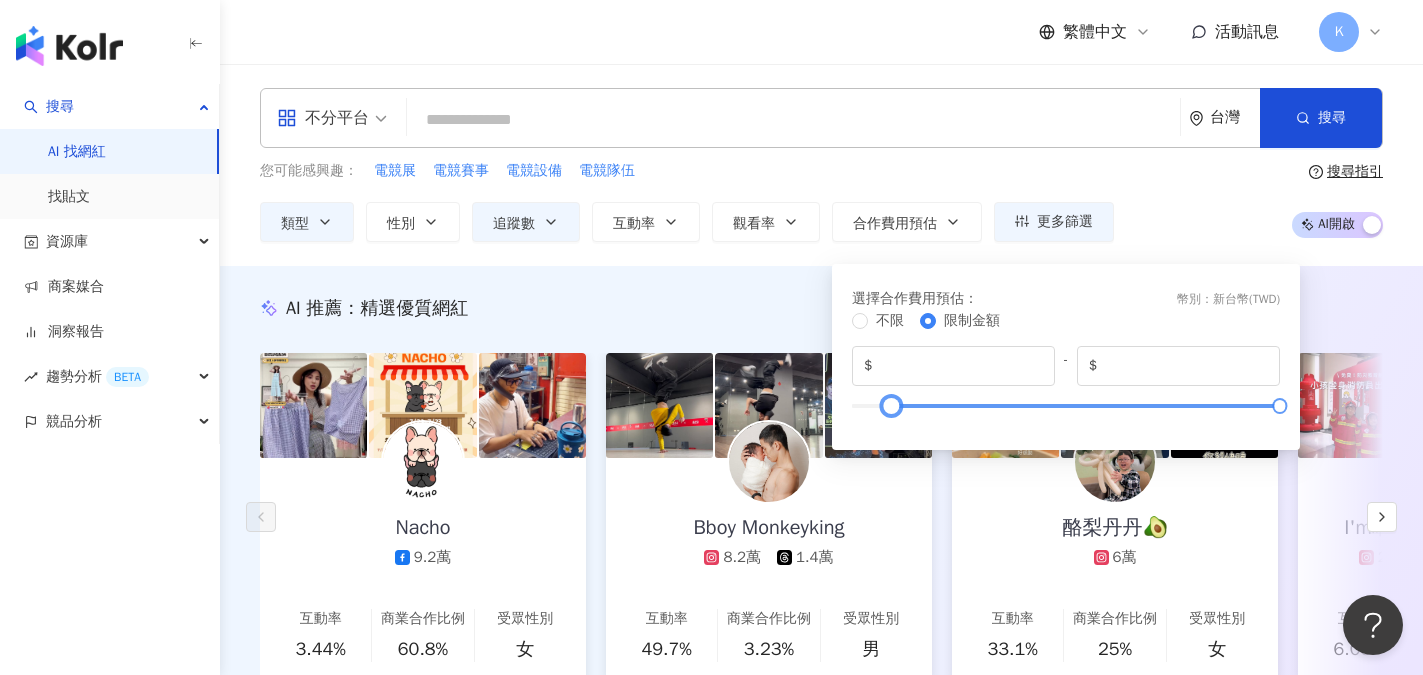 type on "*****" 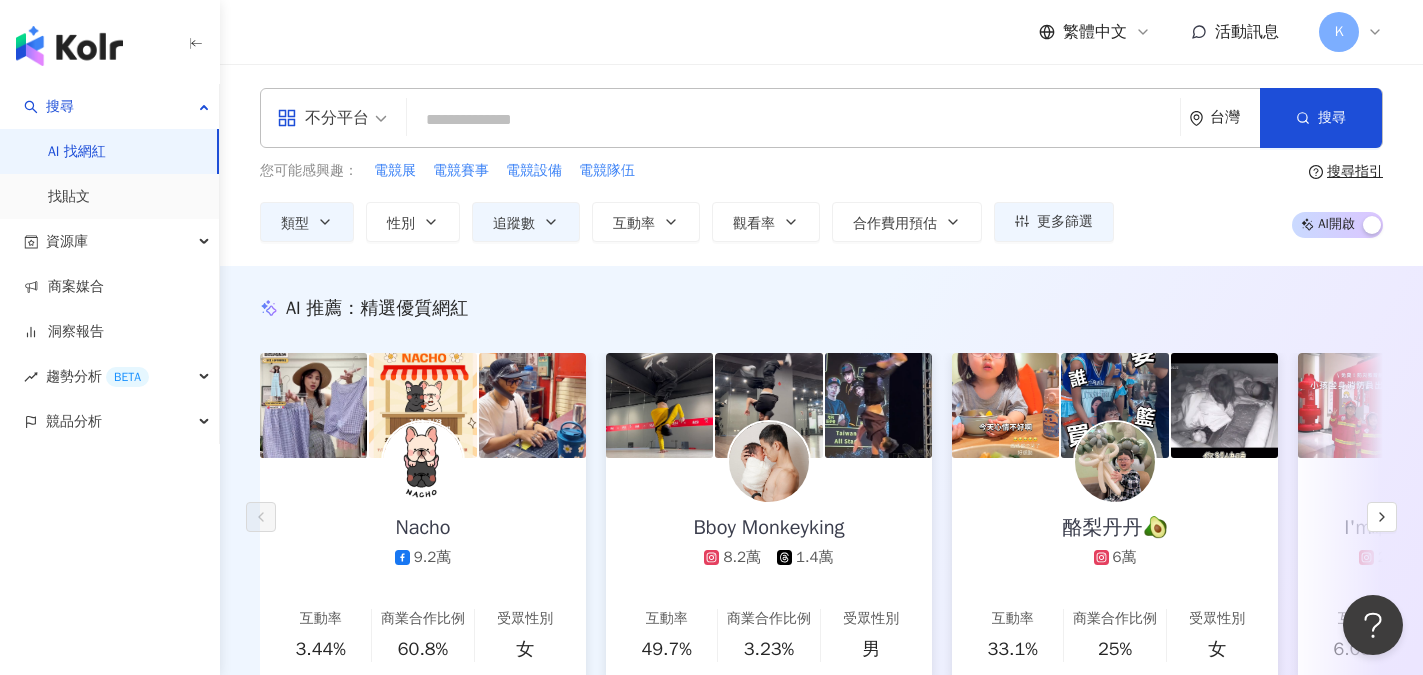 click on "您可能感興趣： 電競展  電競賽事  電競設備  電競隊伍  類型 性別 追蹤數 互動率 觀看率 合作費用預估  更多篩選 不限 女 男 其他 *****  -  ***** 不限 小型 奈米網紅 (<1萬) 微型網紅 (1萬-3萬) 小型網紅 (3萬-5萬) 中型 中小型網紅 (5萬-10萬) 中型網紅 (10萬-30萬) 中大型網紅 (30萬-50萬) 大型 大型網紅 (50萬-100萬) 百萬網紅 (>100萬) 選擇合作費用預估  ： 幣別 ： 新台幣 ( TWD ) 不限 限制金額 $ *****  -  $ ******* 搜尋指引 AI  開啟 AI  關閉" at bounding box center [821, 201] 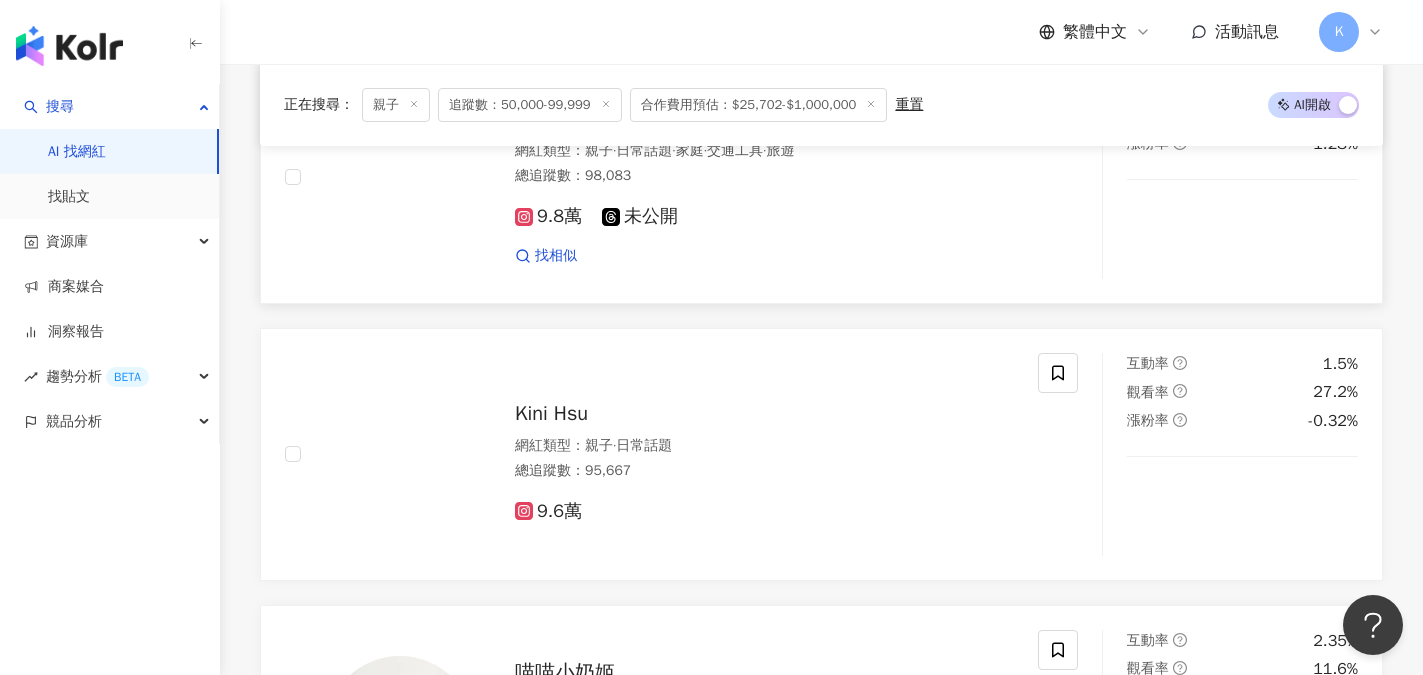 scroll, scrollTop: 600, scrollLeft: 0, axis: vertical 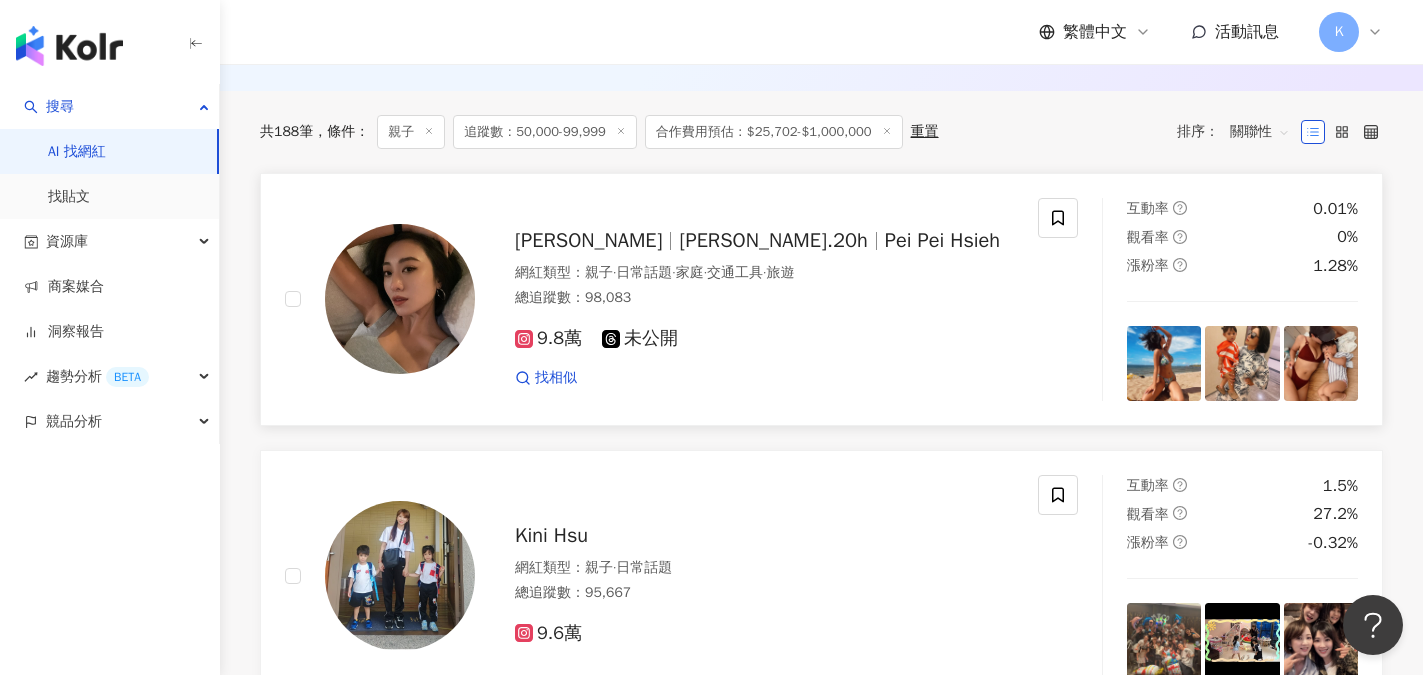 click on "erin.20h" at bounding box center [773, 240] 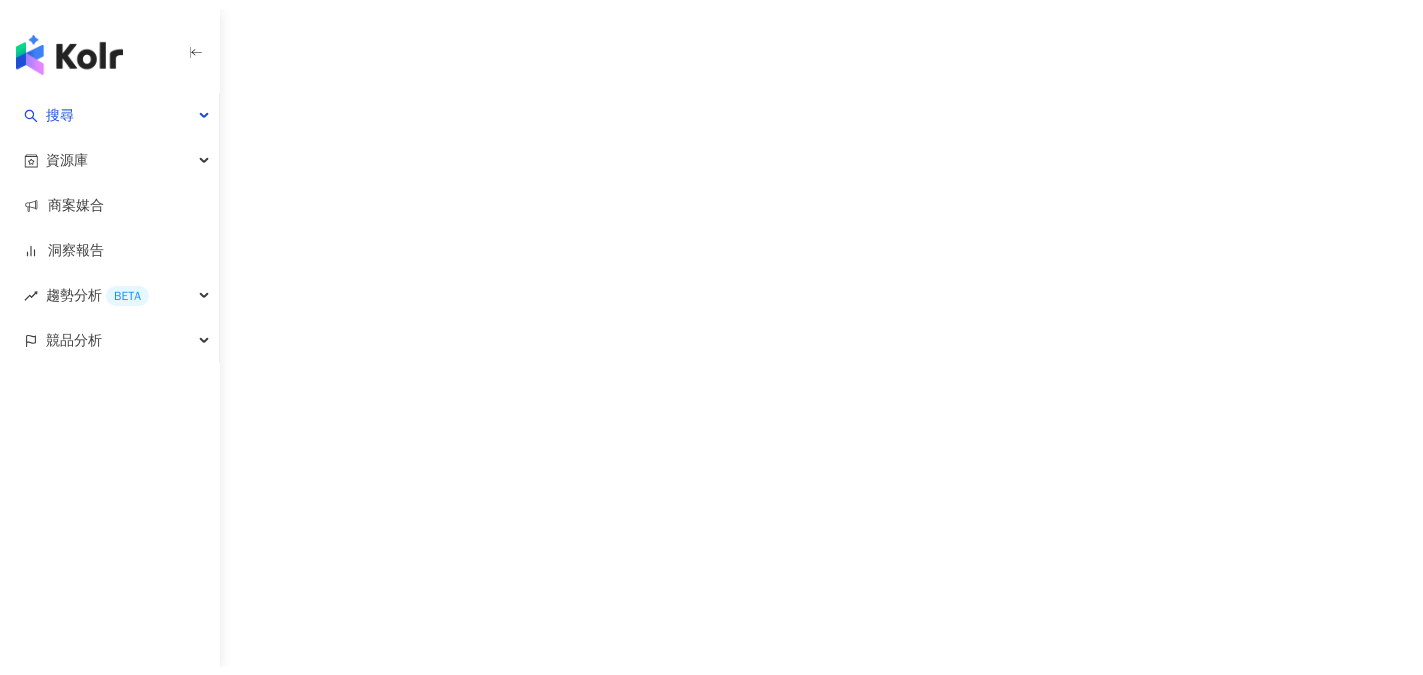 scroll, scrollTop: 0, scrollLeft: 0, axis: both 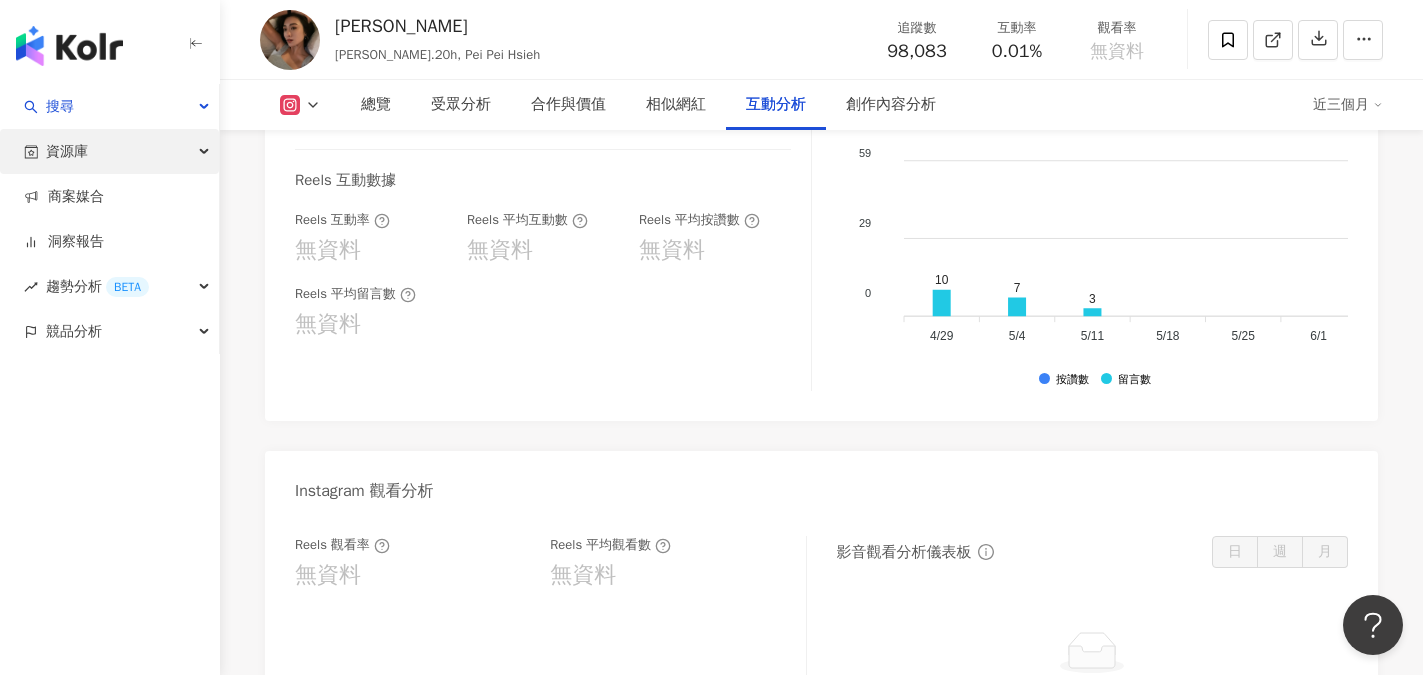click on "資源庫" at bounding box center (109, 151) 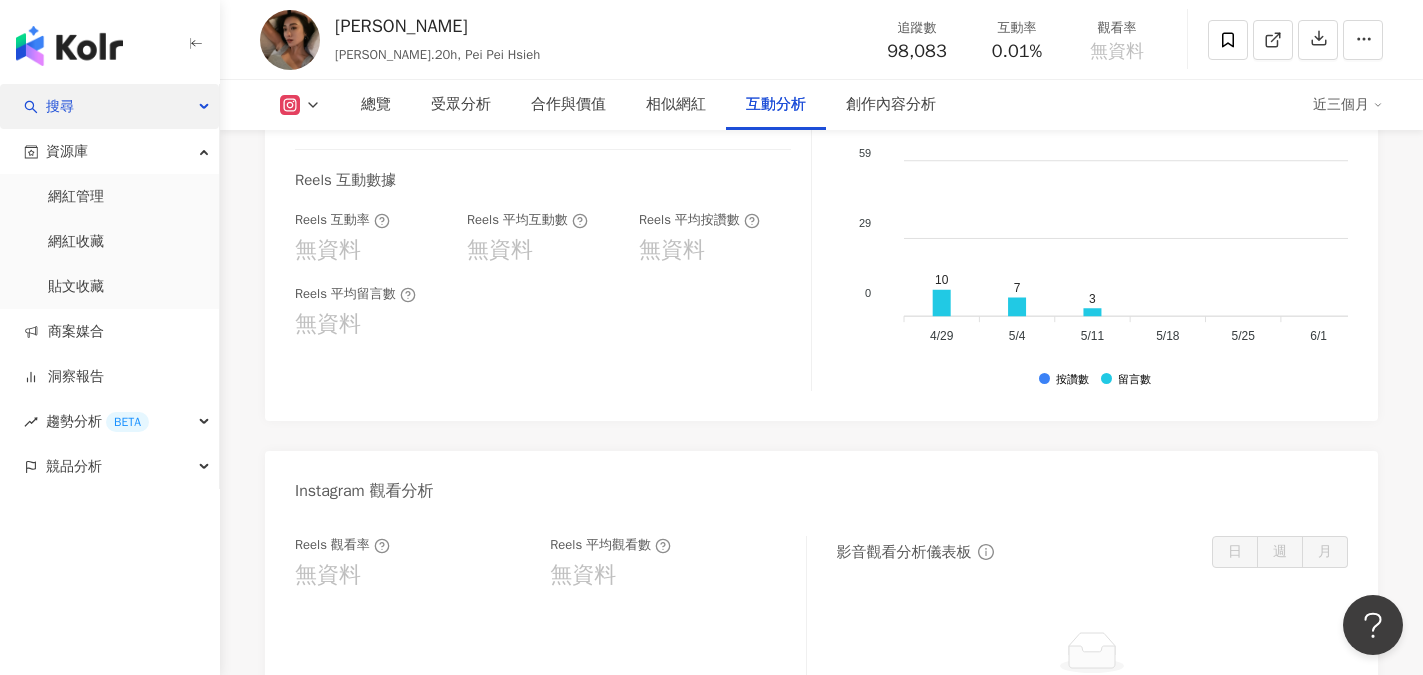 click on "搜尋" at bounding box center [109, 106] 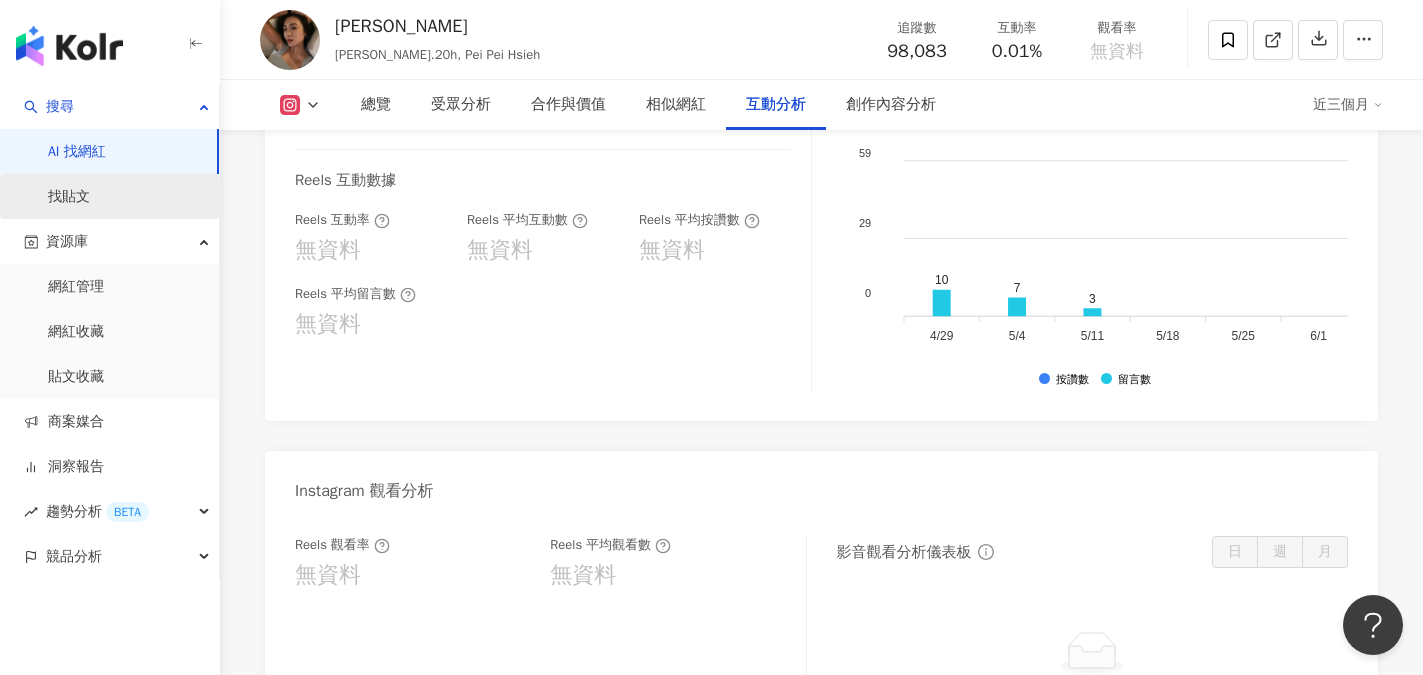 click on "找貼文" at bounding box center (69, 197) 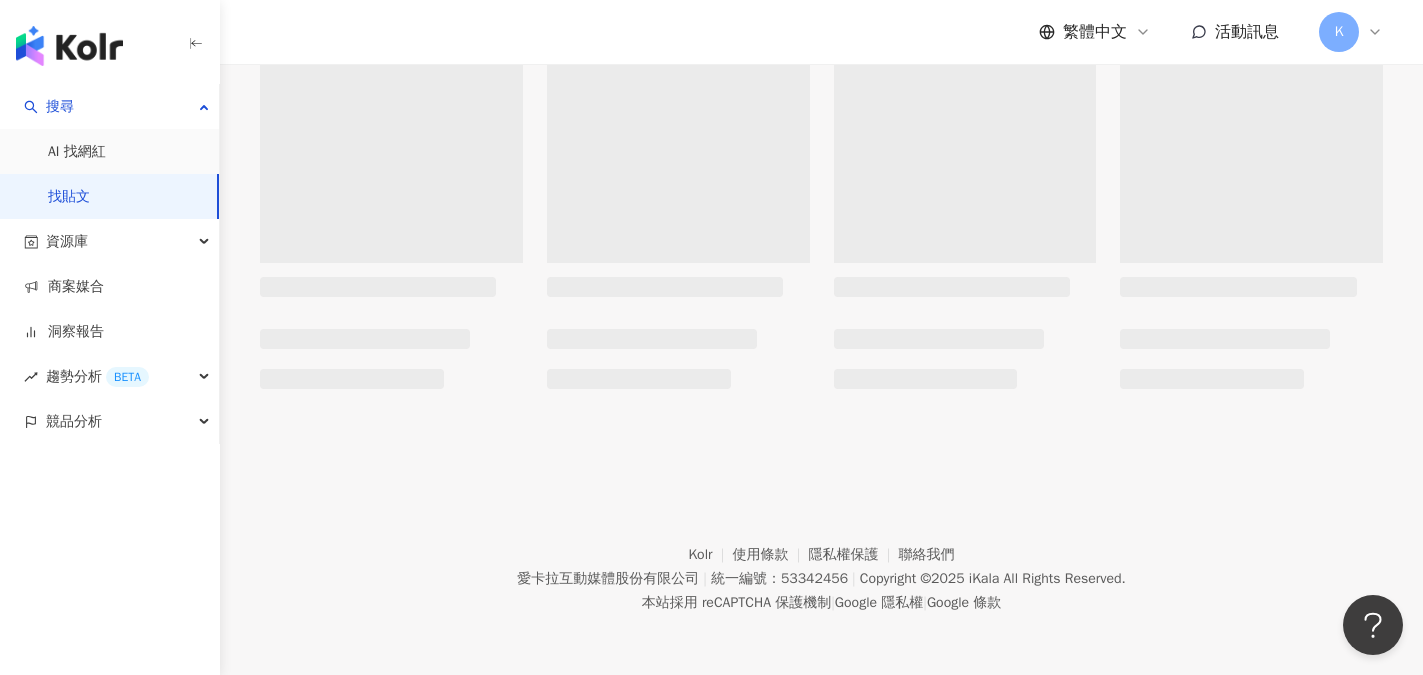 scroll, scrollTop: 0, scrollLeft: 0, axis: both 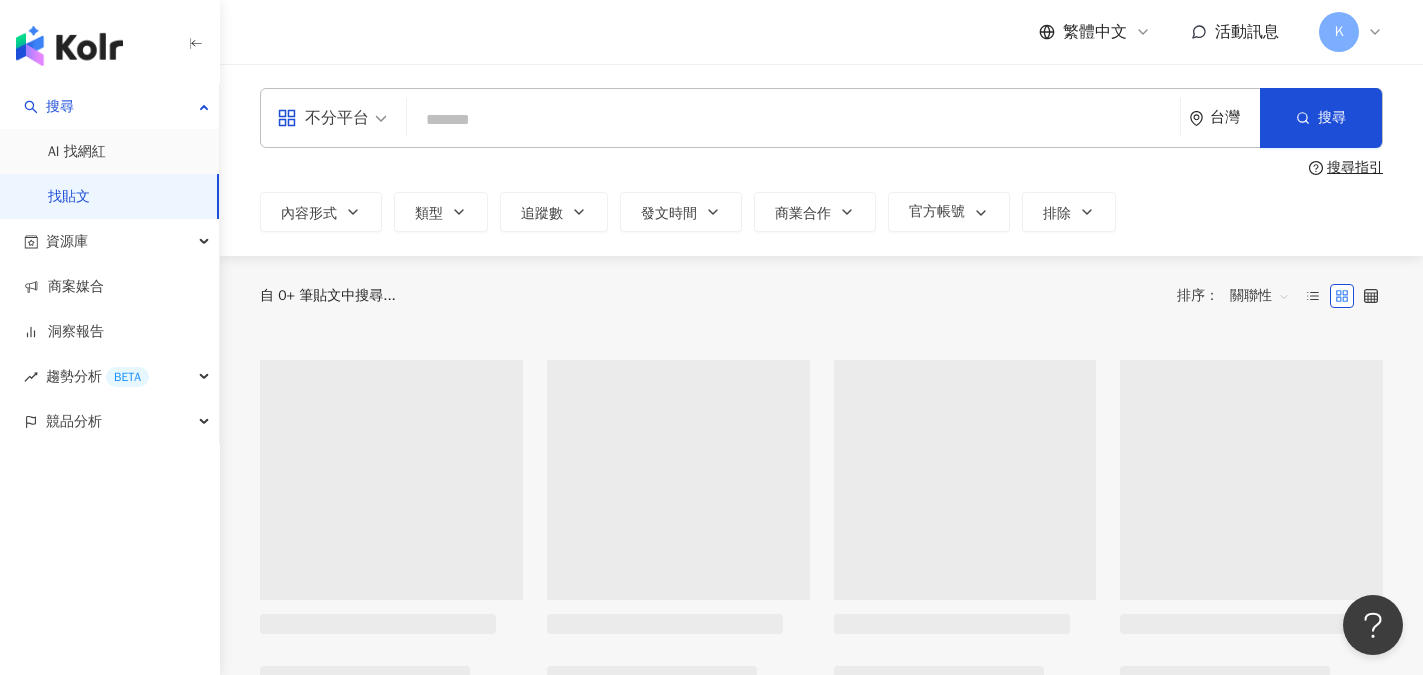 click on "找貼文" at bounding box center [69, 197] 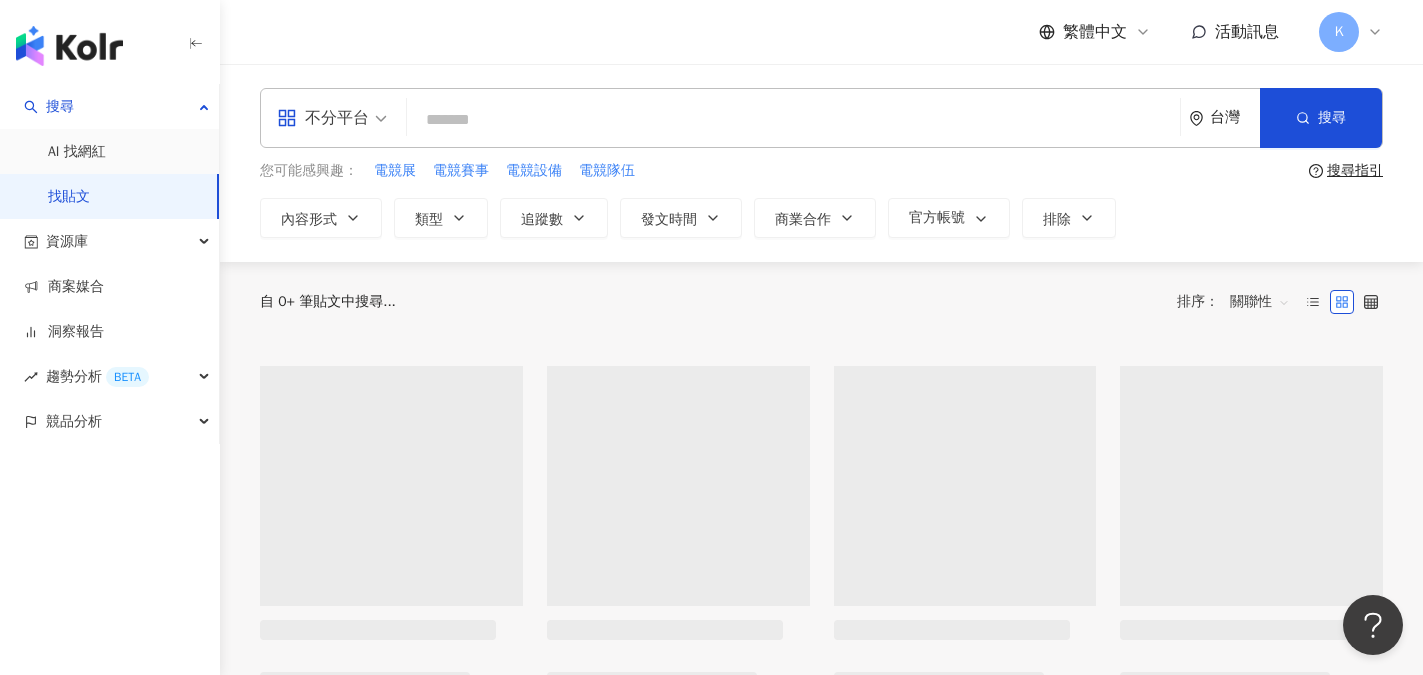 click at bounding box center [793, 119] 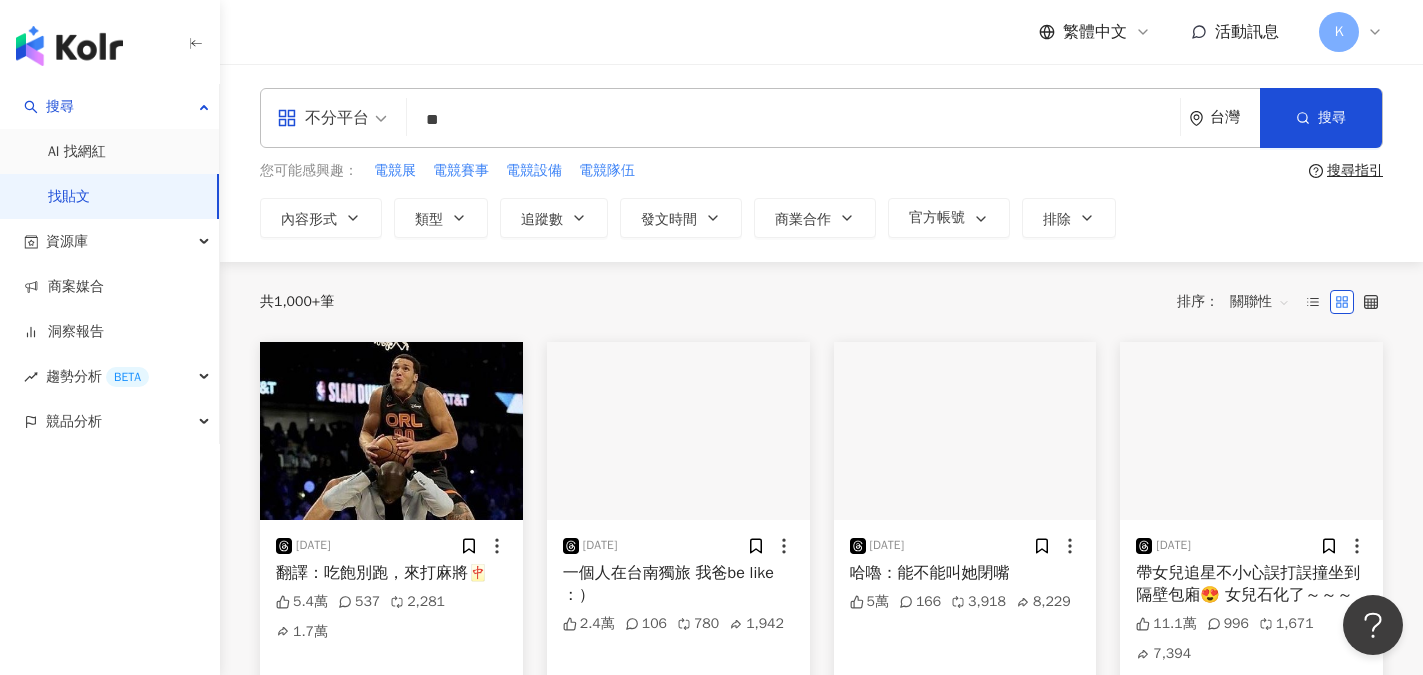 type on "**" 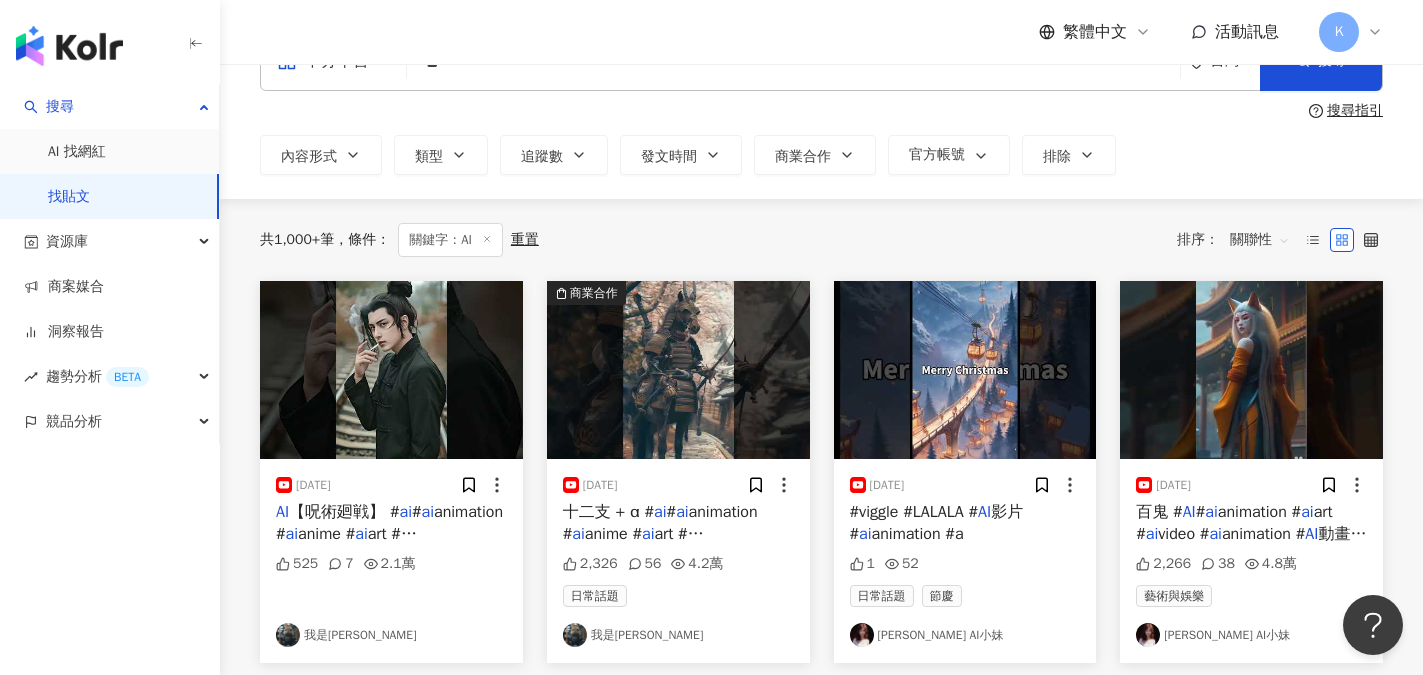 scroll, scrollTop: 0, scrollLeft: 0, axis: both 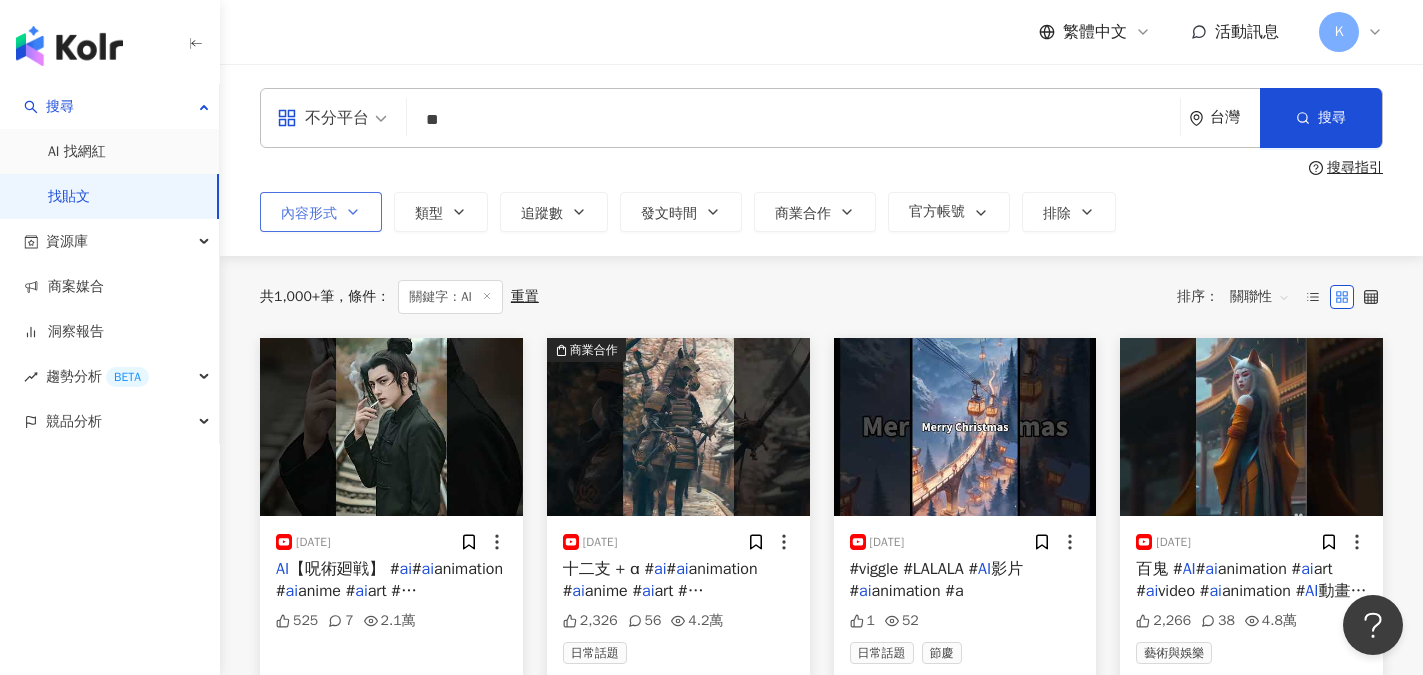 click on "內容形式" at bounding box center [309, 214] 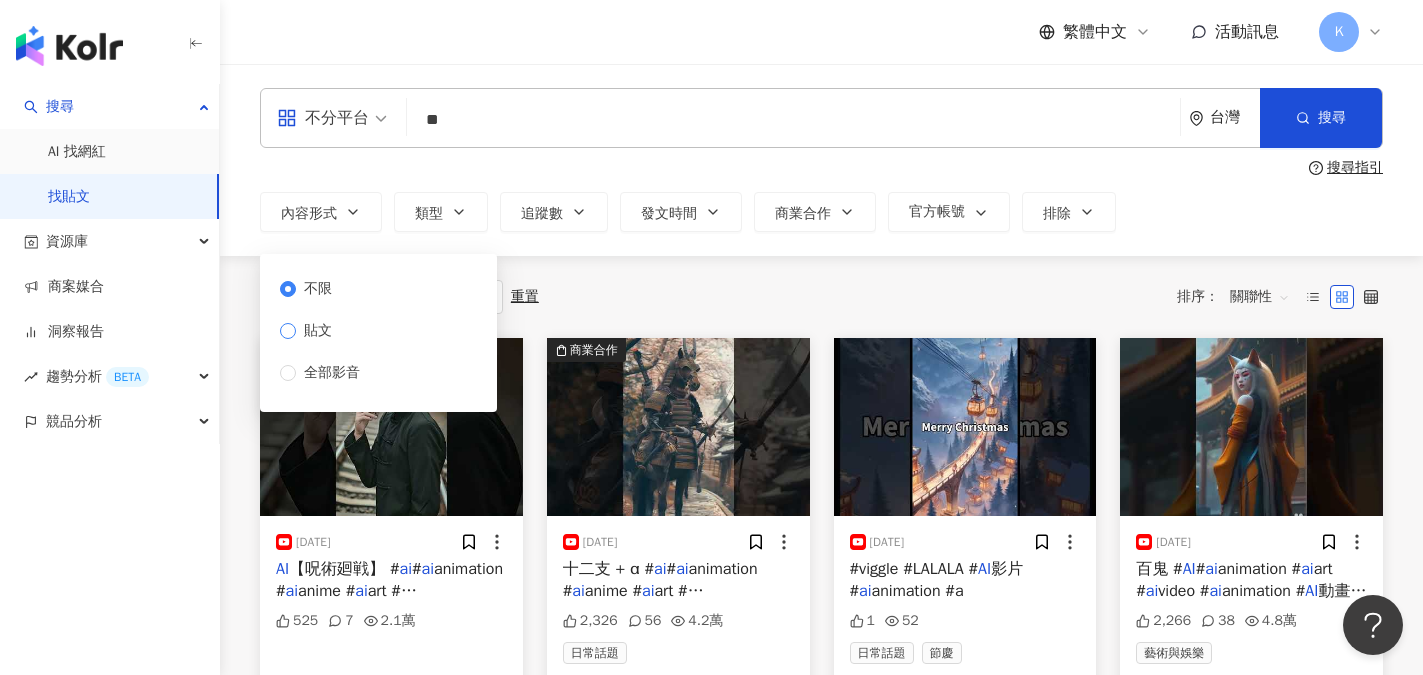 click on "貼文" at bounding box center (318, 331) 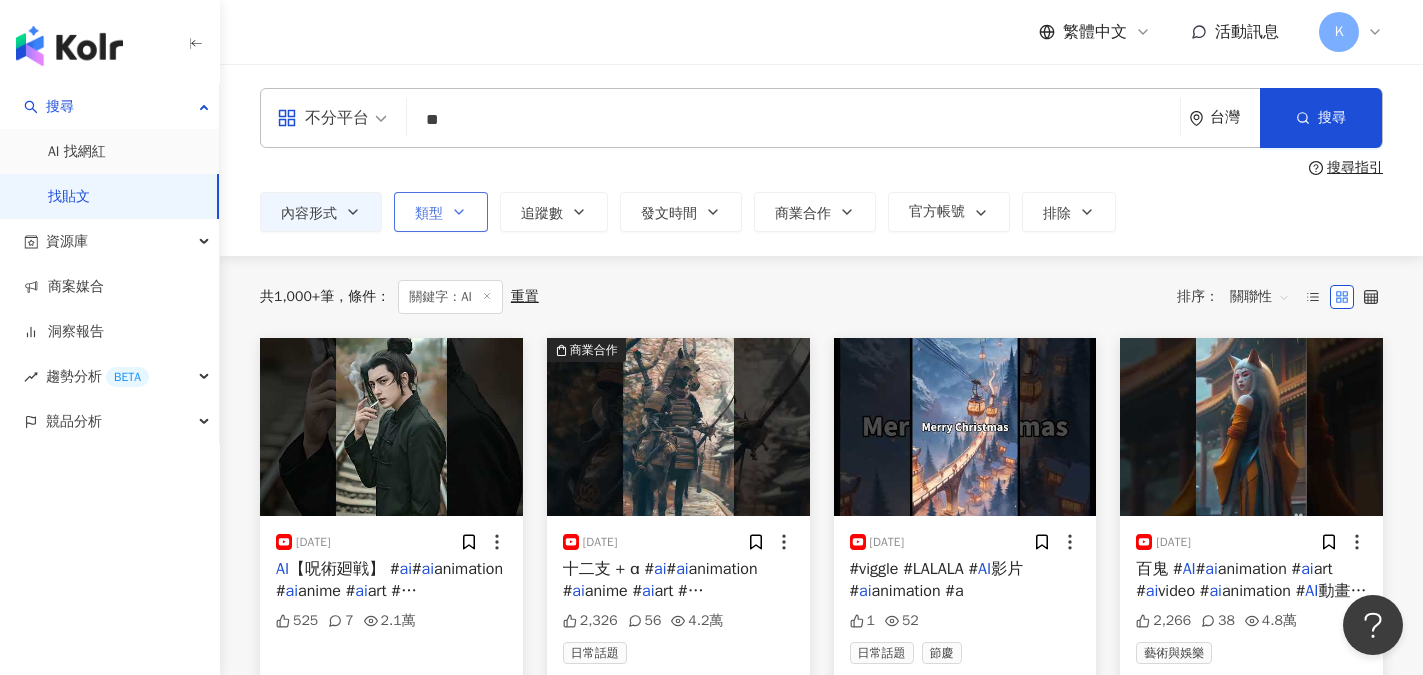click on "類型" at bounding box center (429, 214) 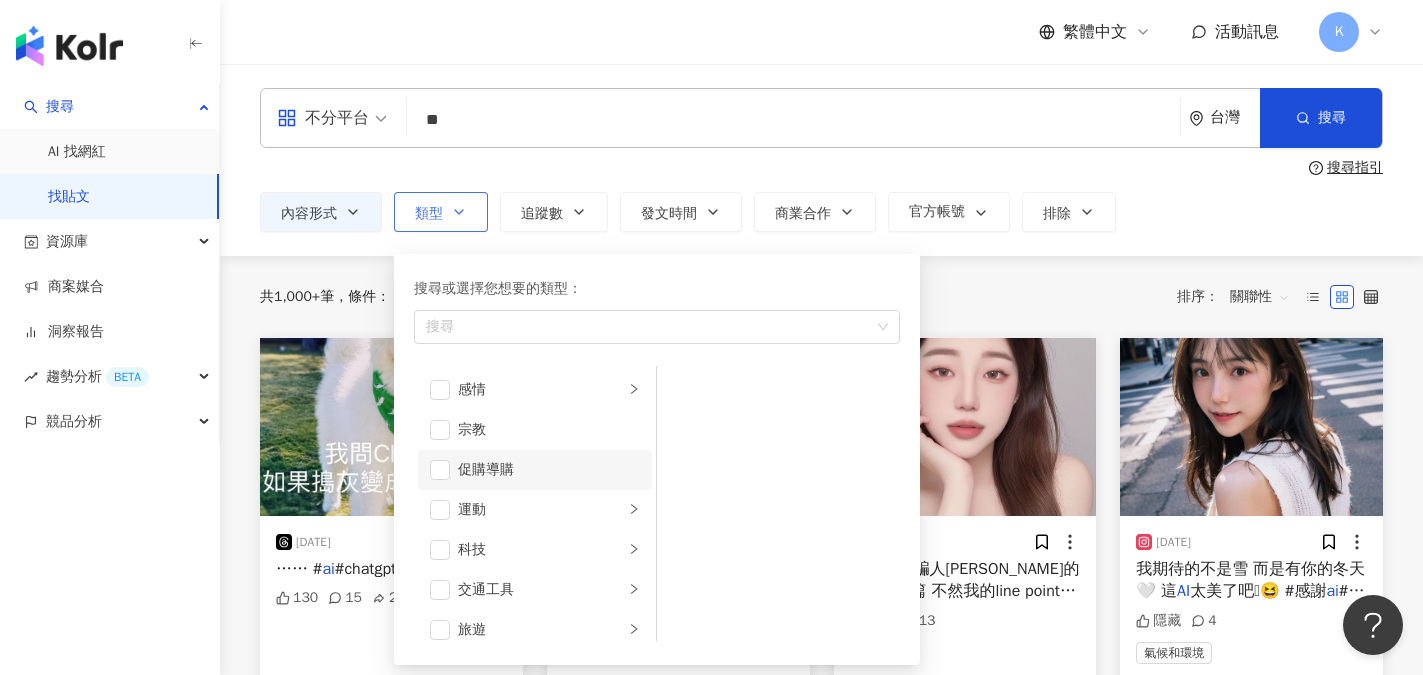 scroll, scrollTop: 693, scrollLeft: 0, axis: vertical 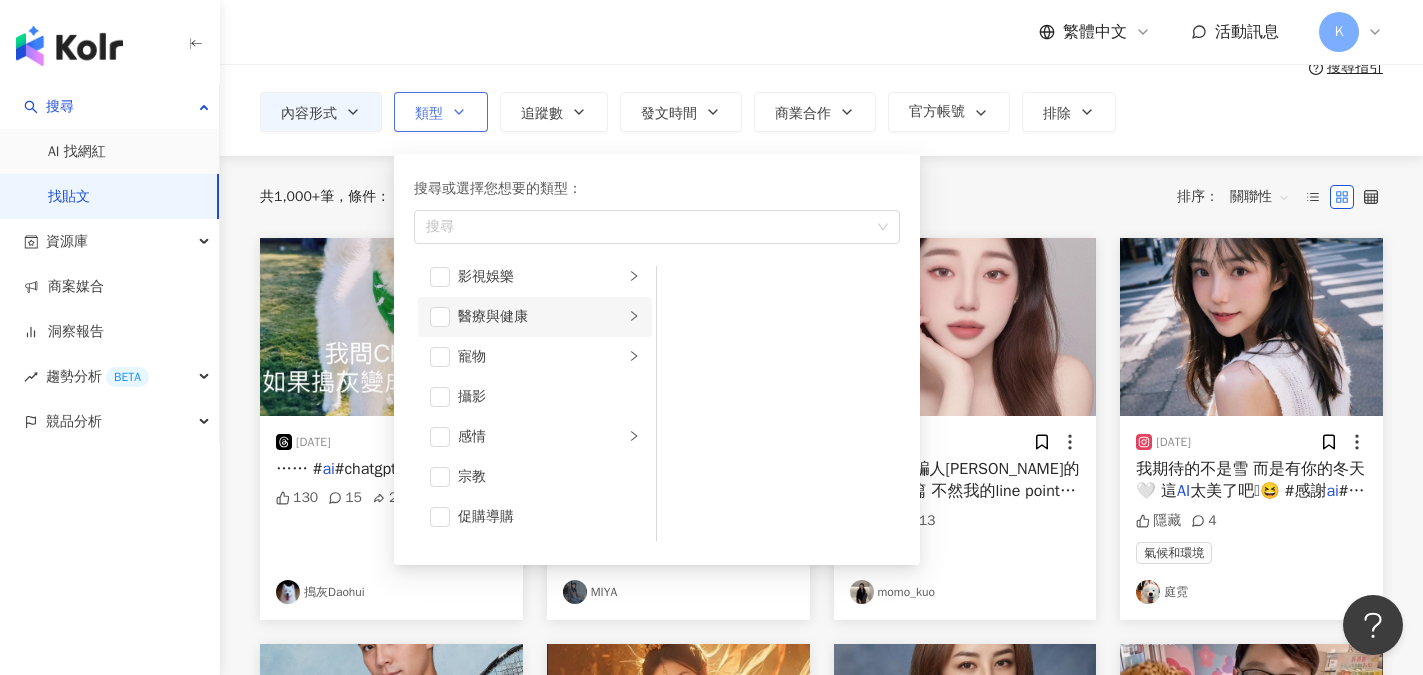 click on "醫療與健康" at bounding box center (541, 317) 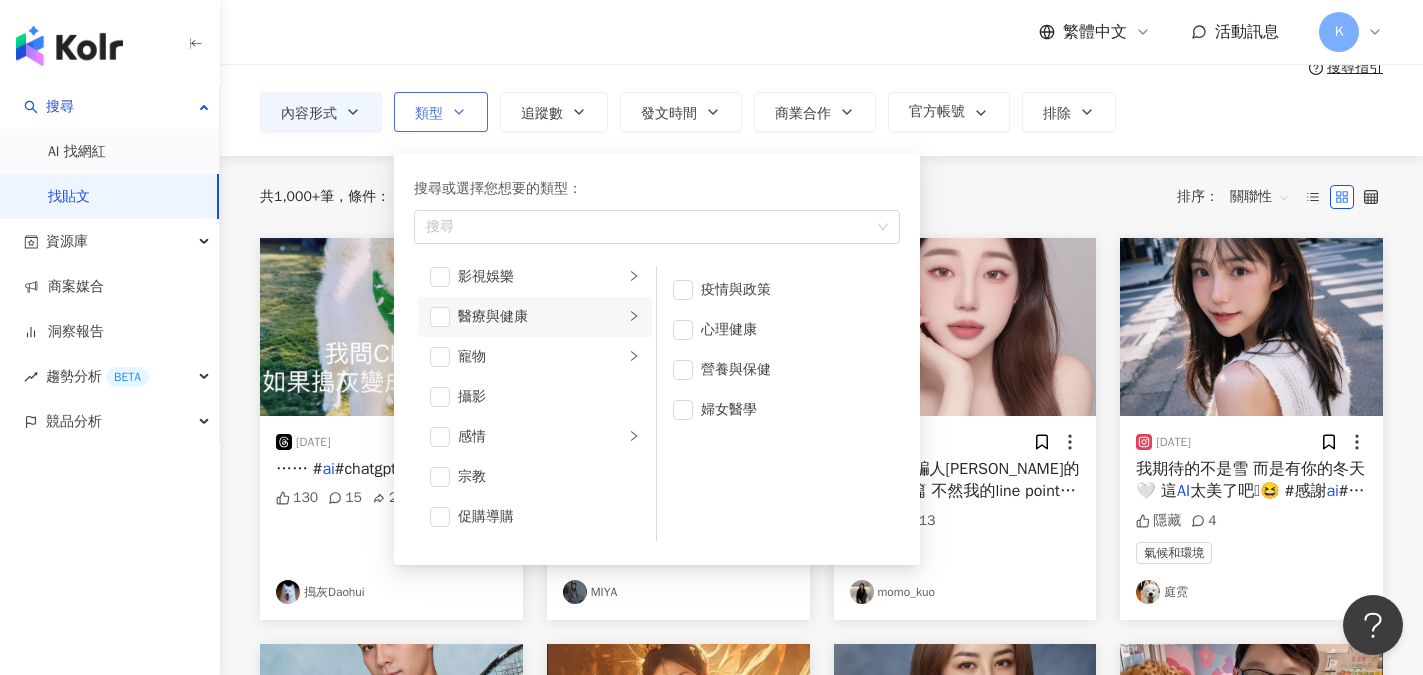 scroll, scrollTop: 393, scrollLeft: 0, axis: vertical 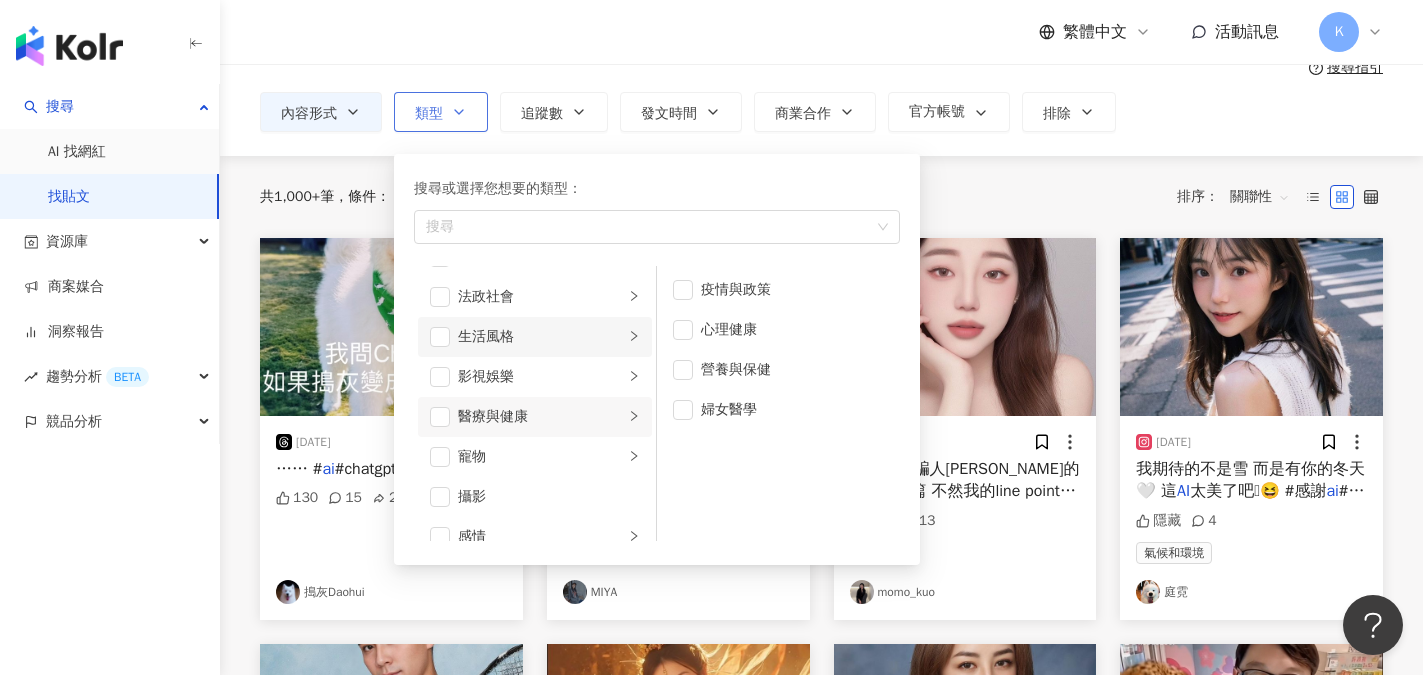 click on "生活風格" at bounding box center (541, 337) 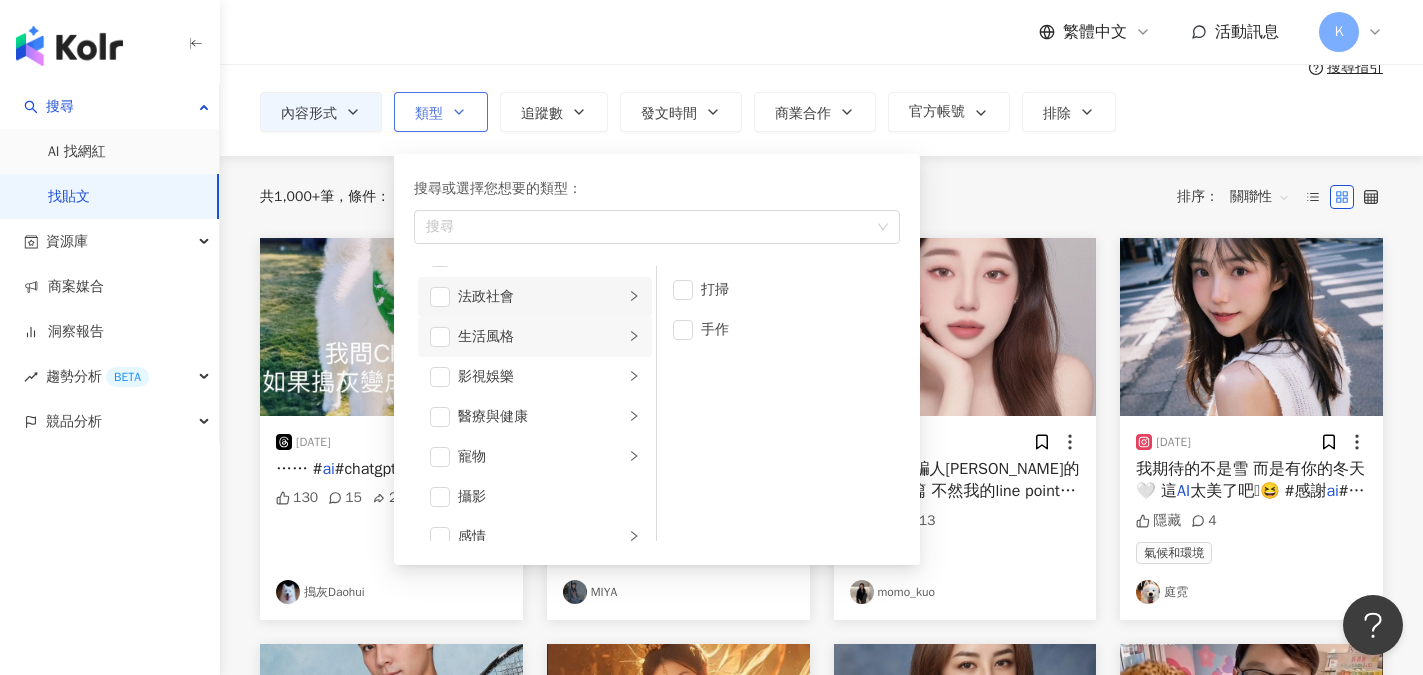 click on "法政社會" at bounding box center [535, 297] 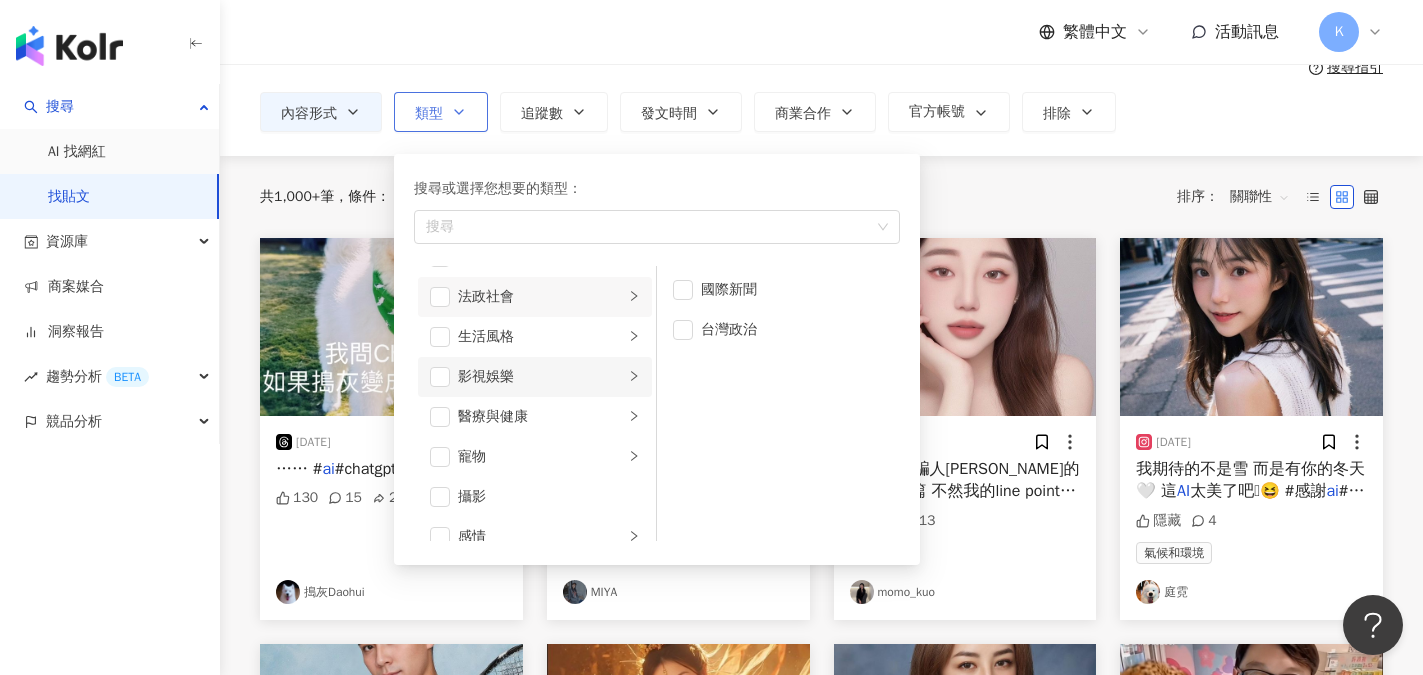 click on "影視娛樂" at bounding box center (541, 377) 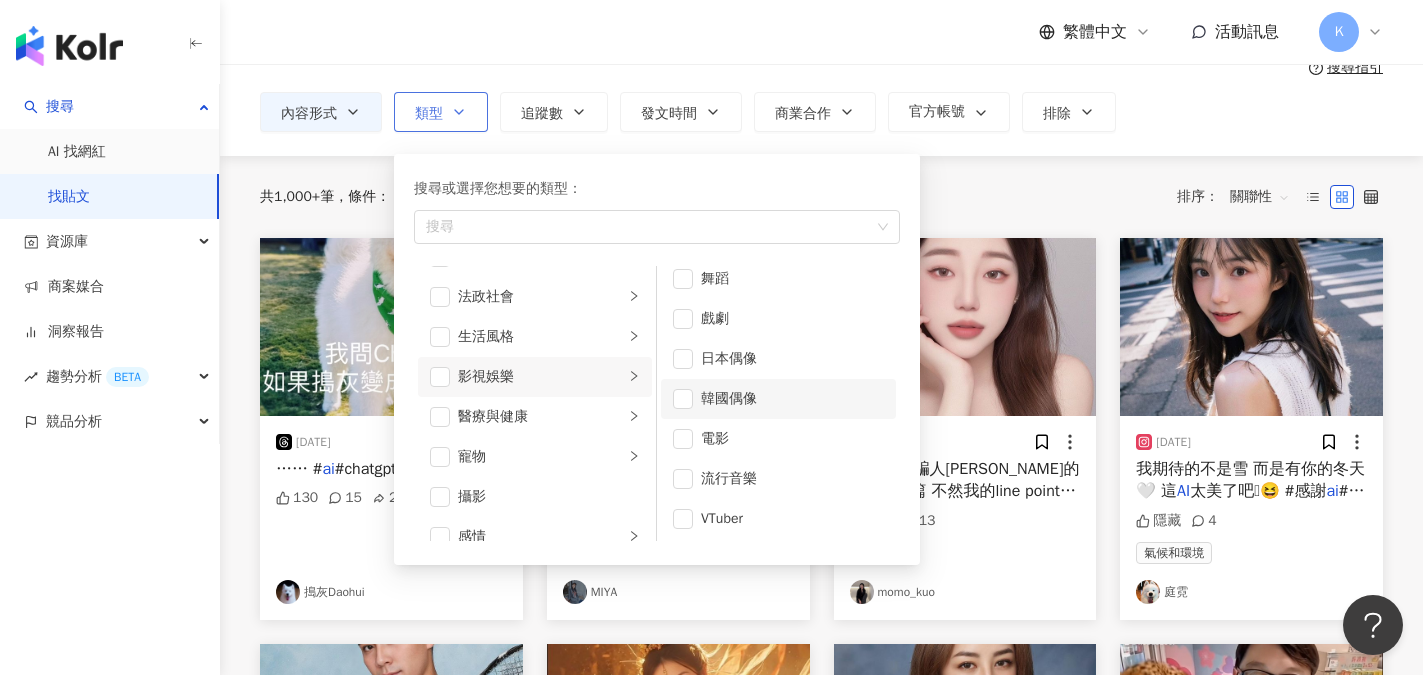 scroll, scrollTop: 53, scrollLeft: 0, axis: vertical 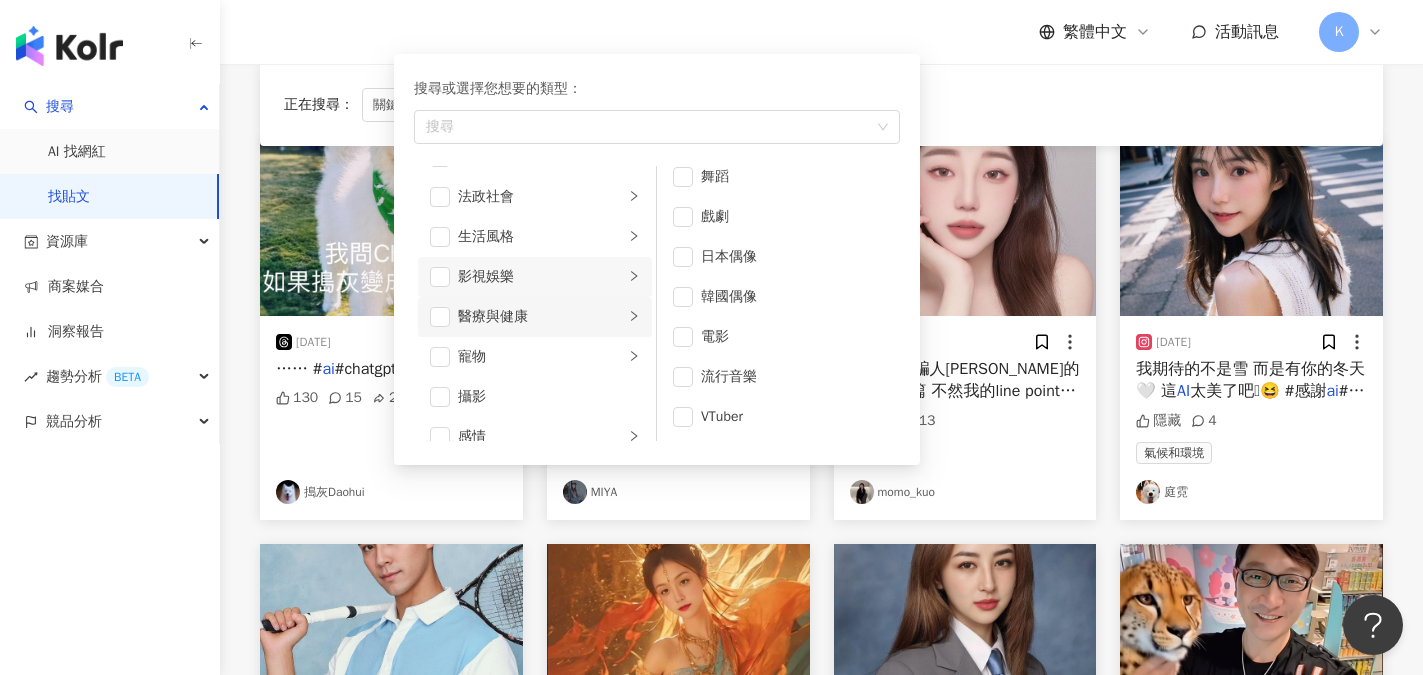 click on "醫療與健康" at bounding box center [541, 317] 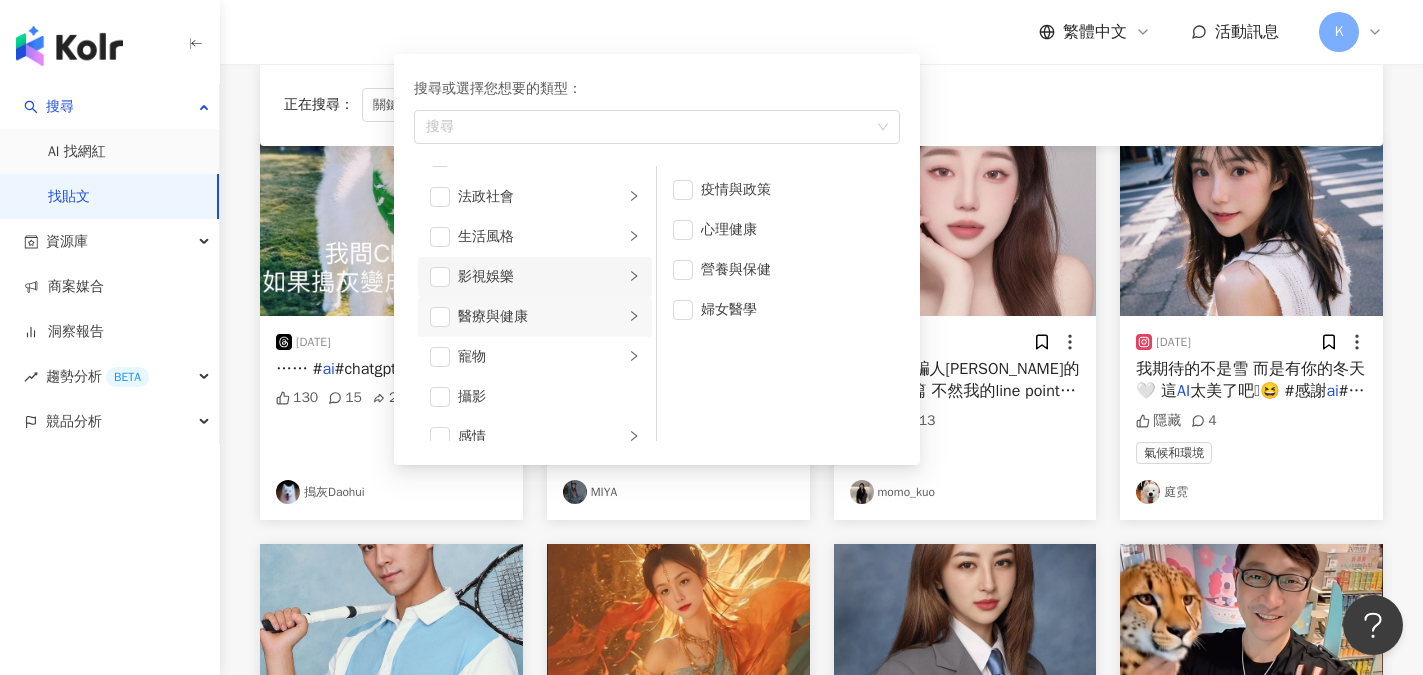 scroll, scrollTop: 193, scrollLeft: 0, axis: vertical 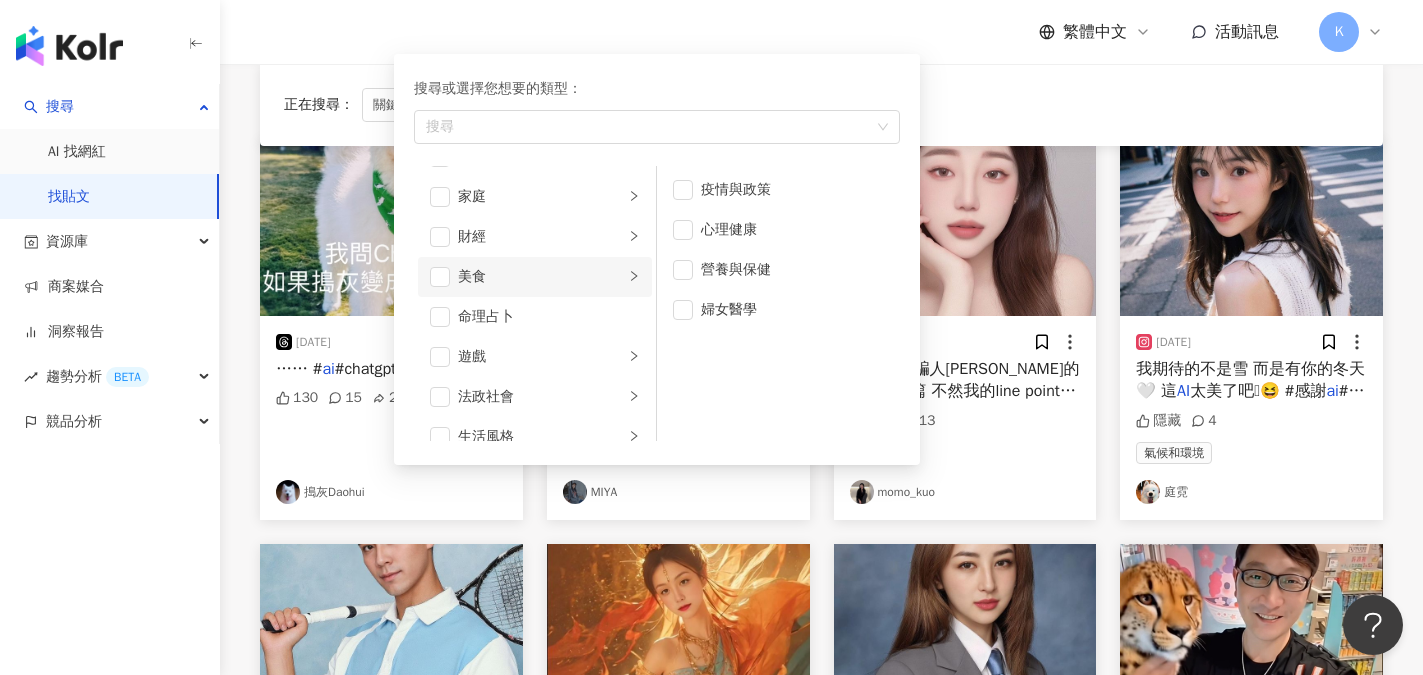 click on "美食" at bounding box center [541, 277] 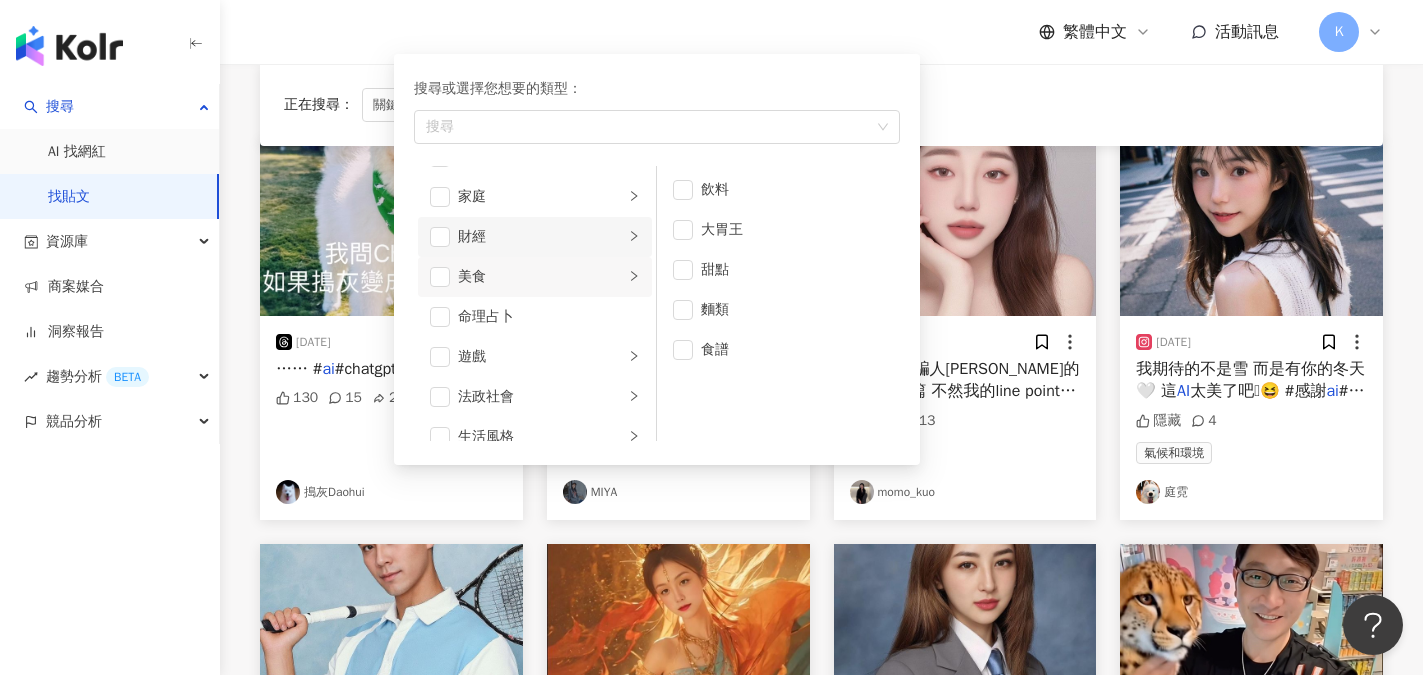 click on "財經" at bounding box center (541, 237) 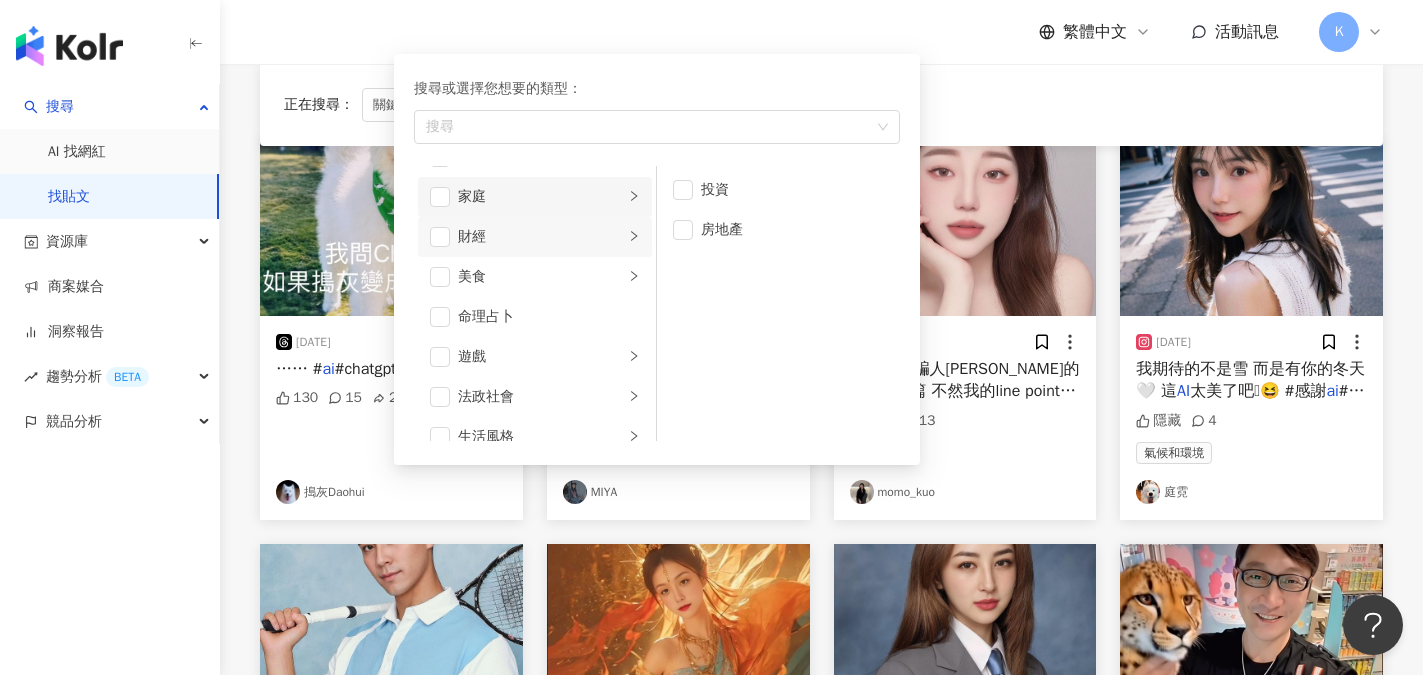 click on "家庭" at bounding box center [541, 197] 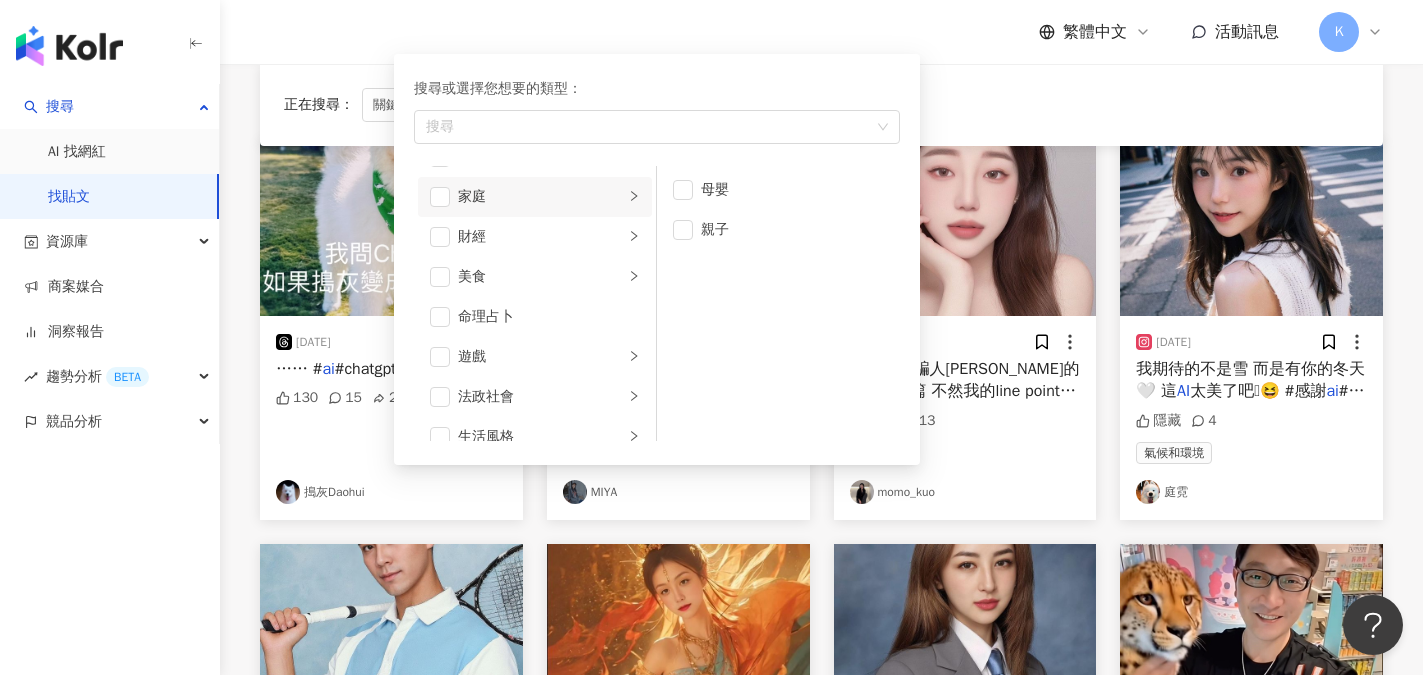 scroll, scrollTop: 93, scrollLeft: 0, axis: vertical 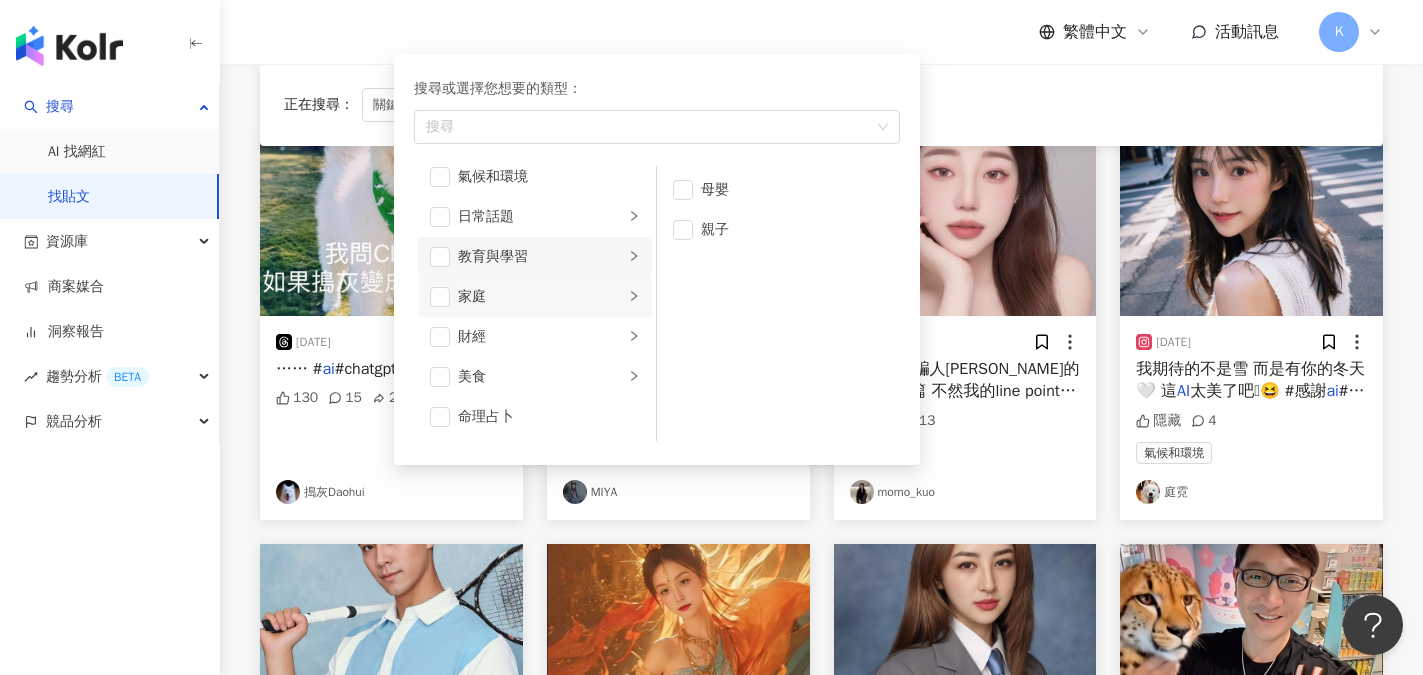 click on "教育與學習" at bounding box center [541, 257] 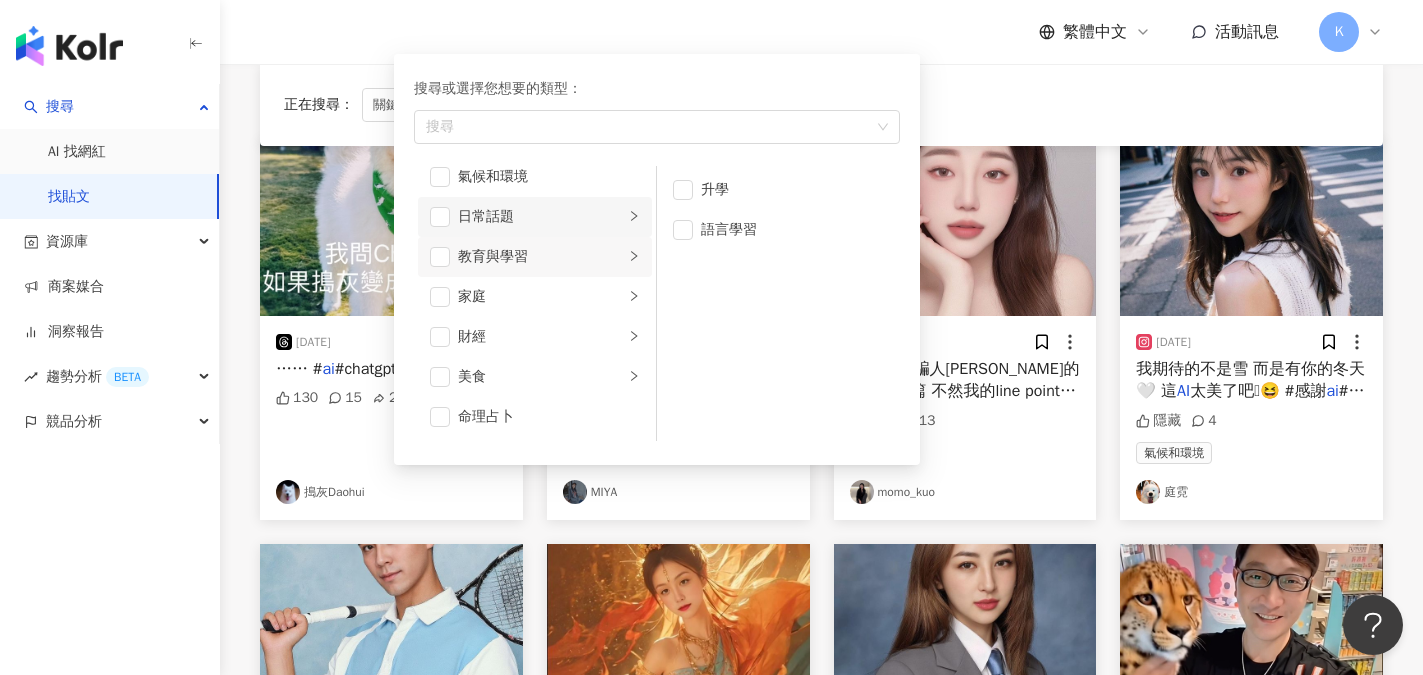 click on "日常話題" at bounding box center (541, 217) 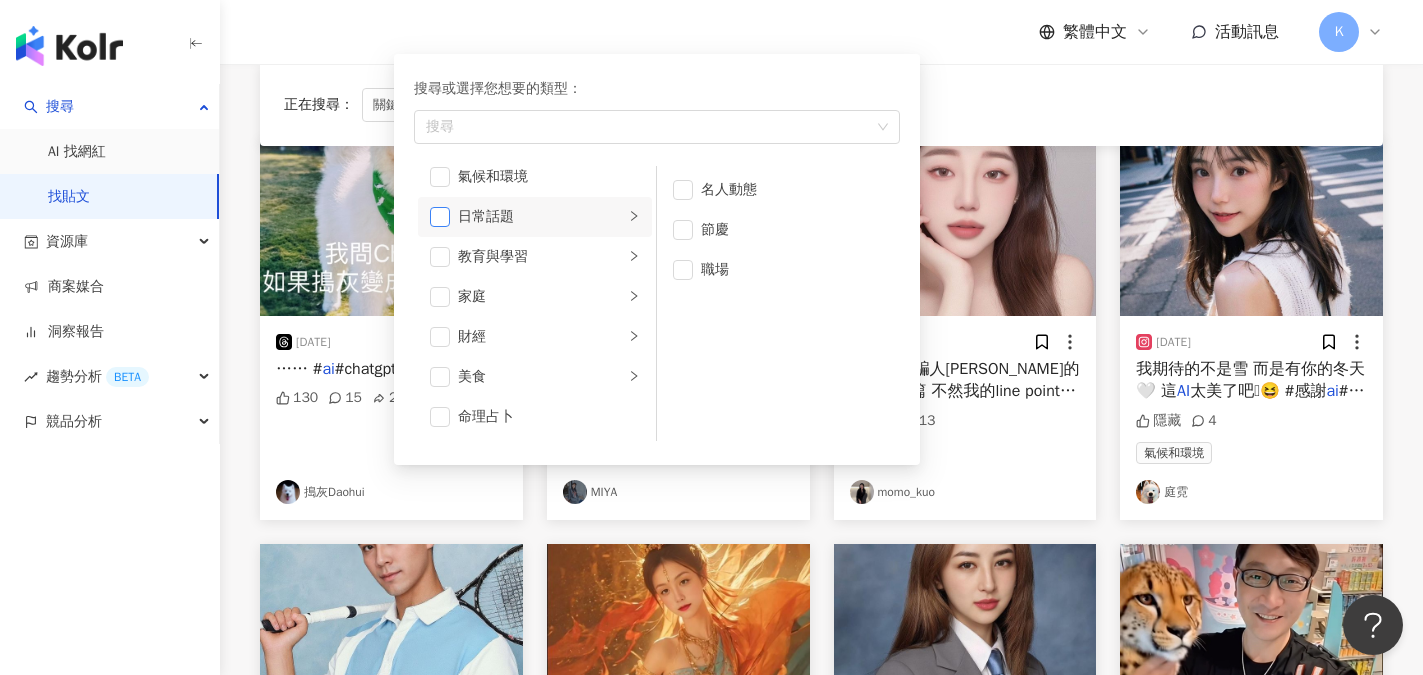 click at bounding box center [440, 217] 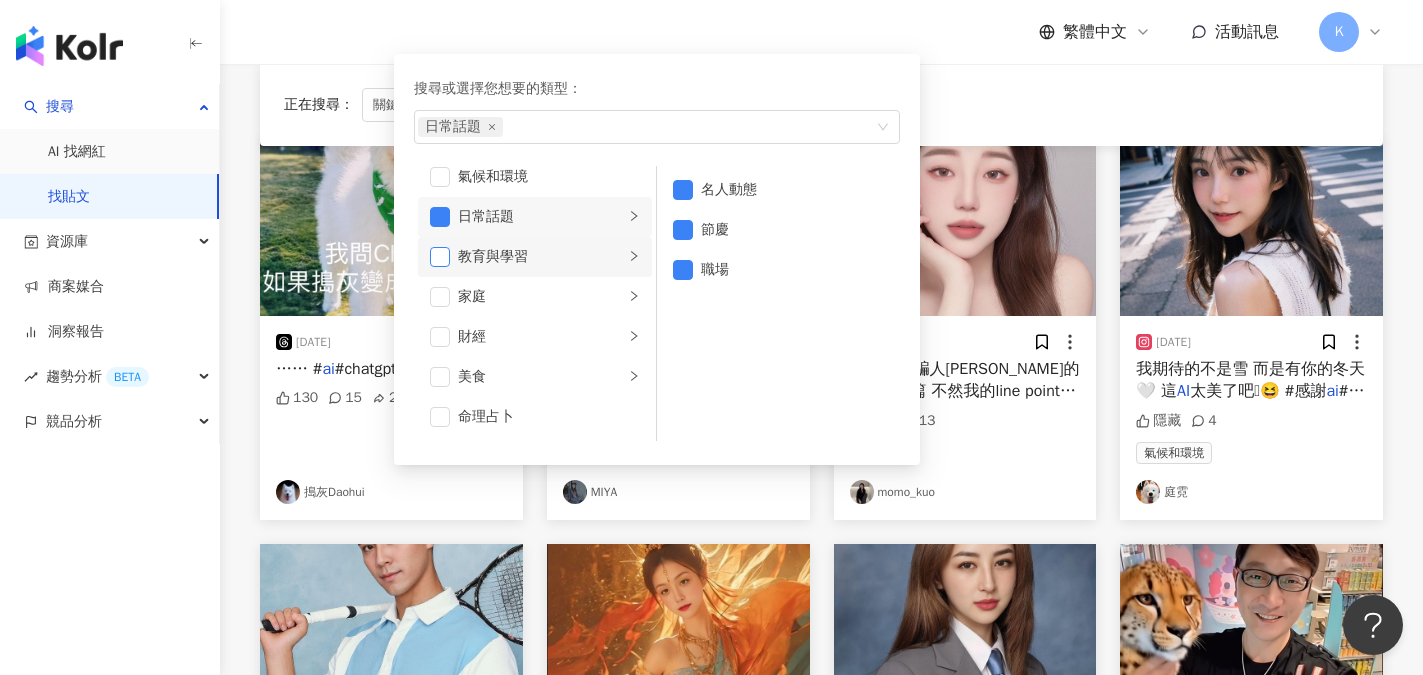 click at bounding box center [440, 257] 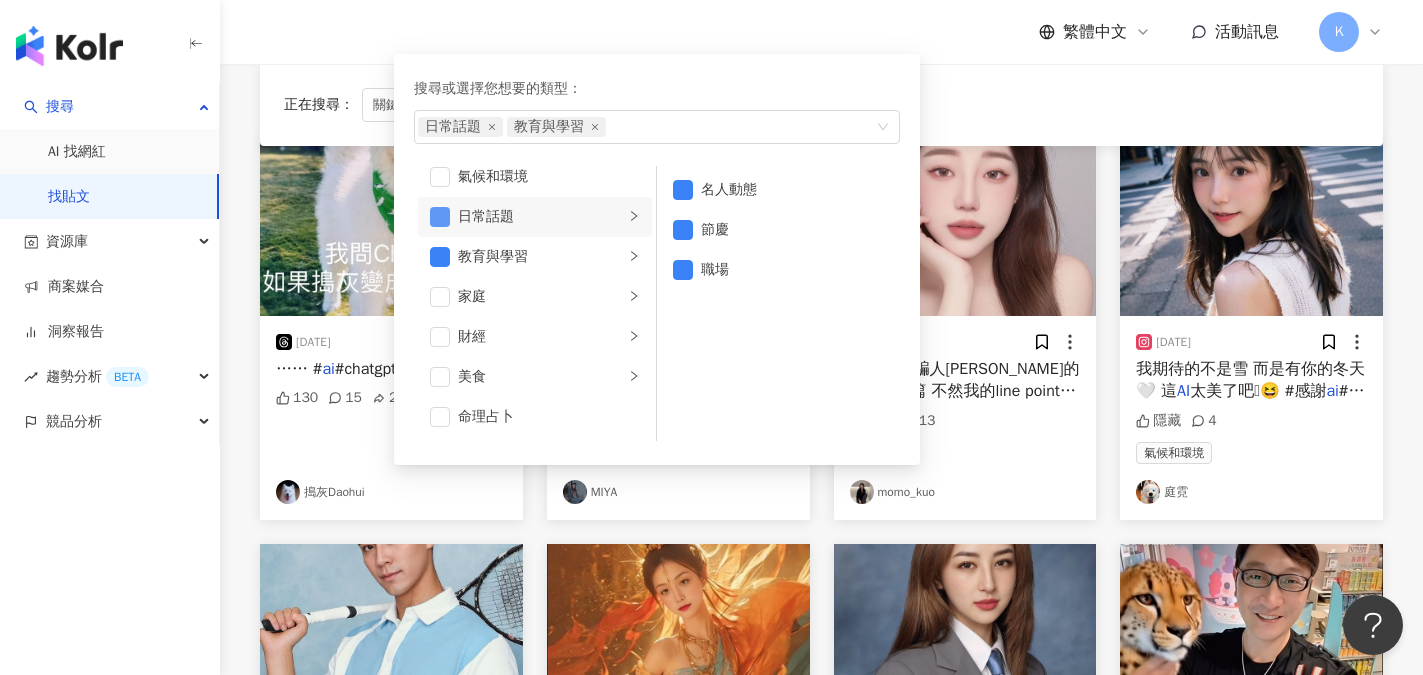 click at bounding box center [440, 217] 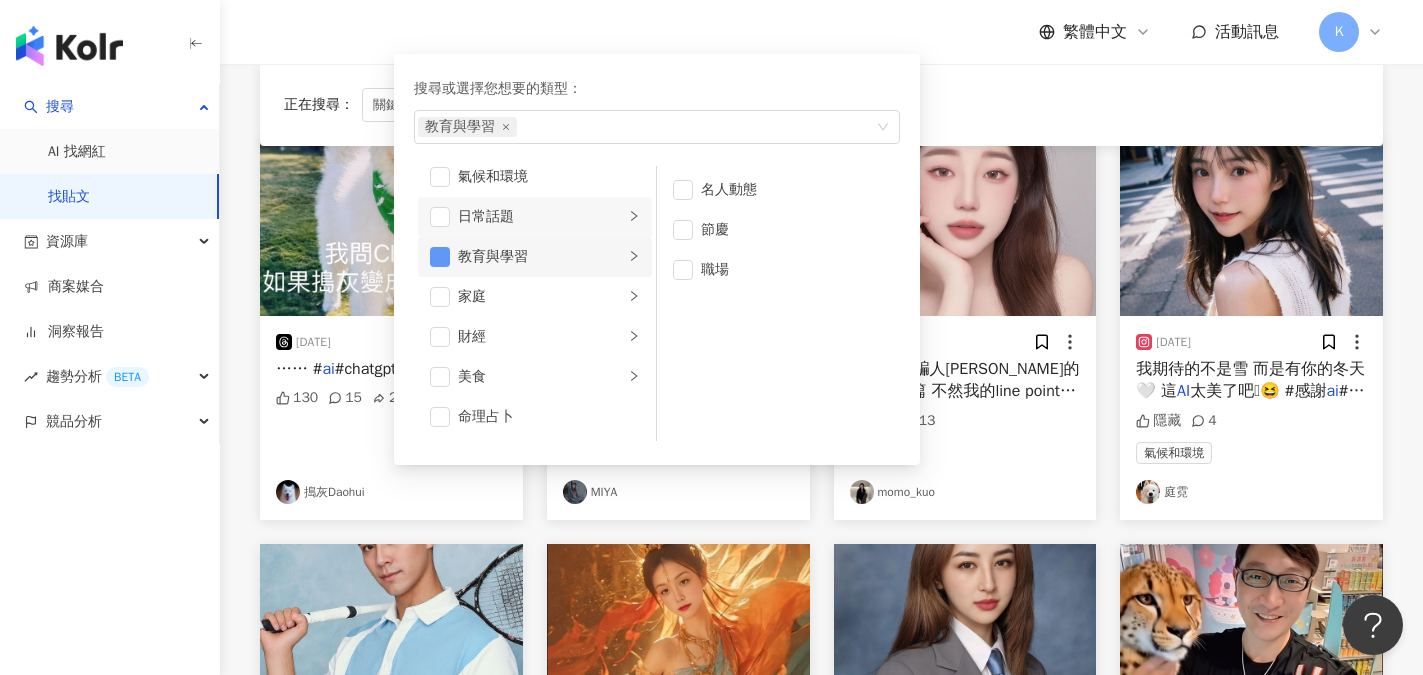 click at bounding box center (440, 257) 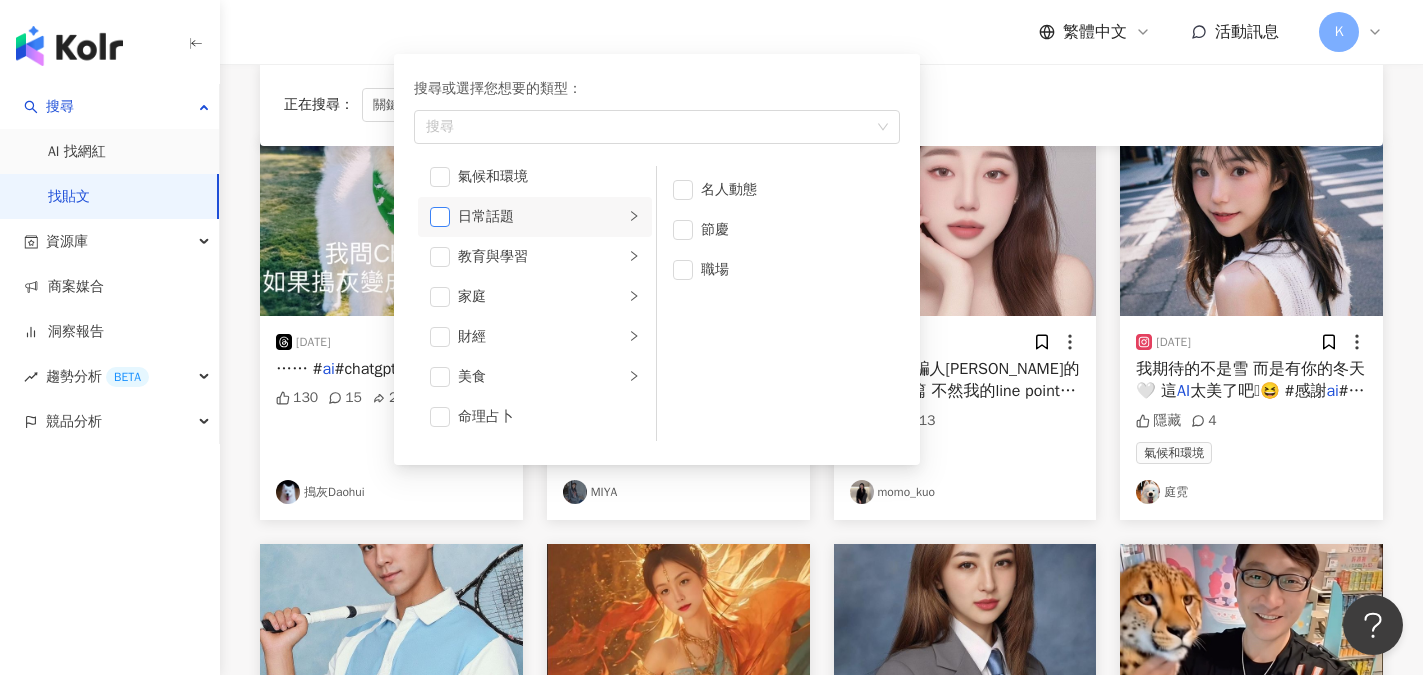 click at bounding box center [440, 217] 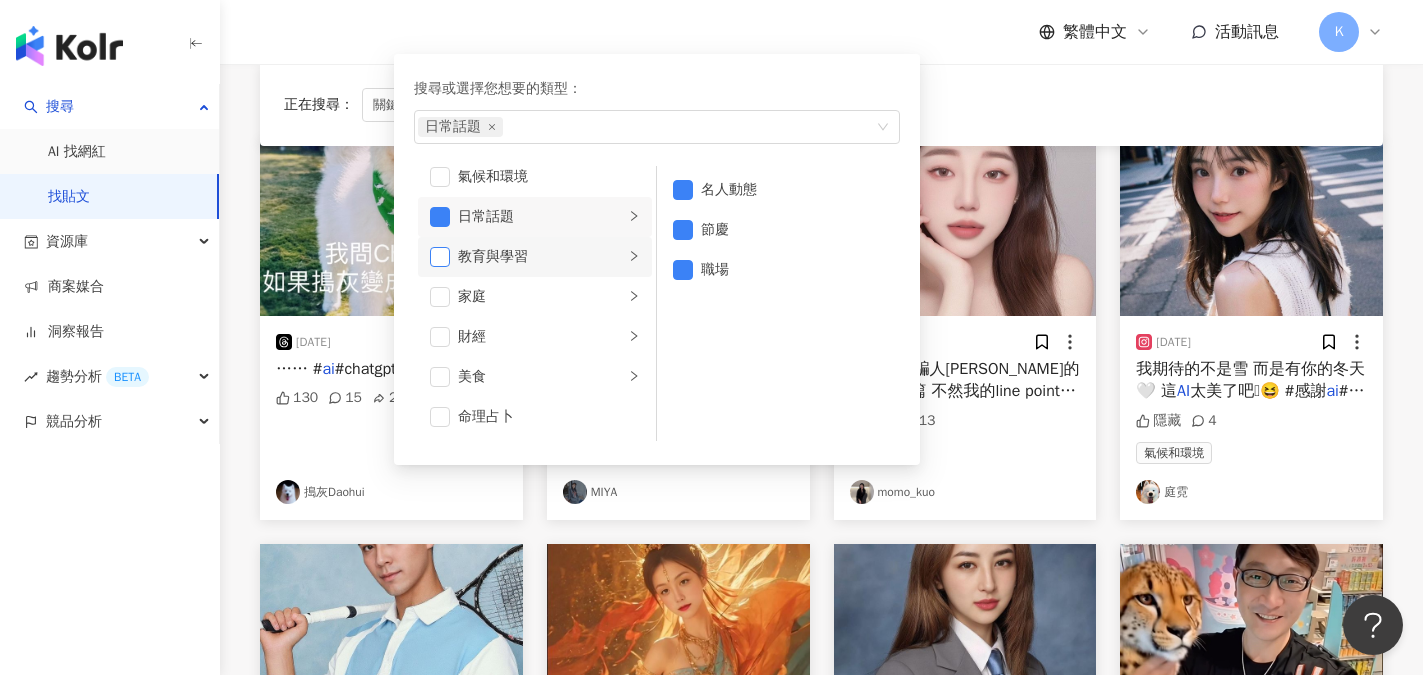 click at bounding box center [440, 257] 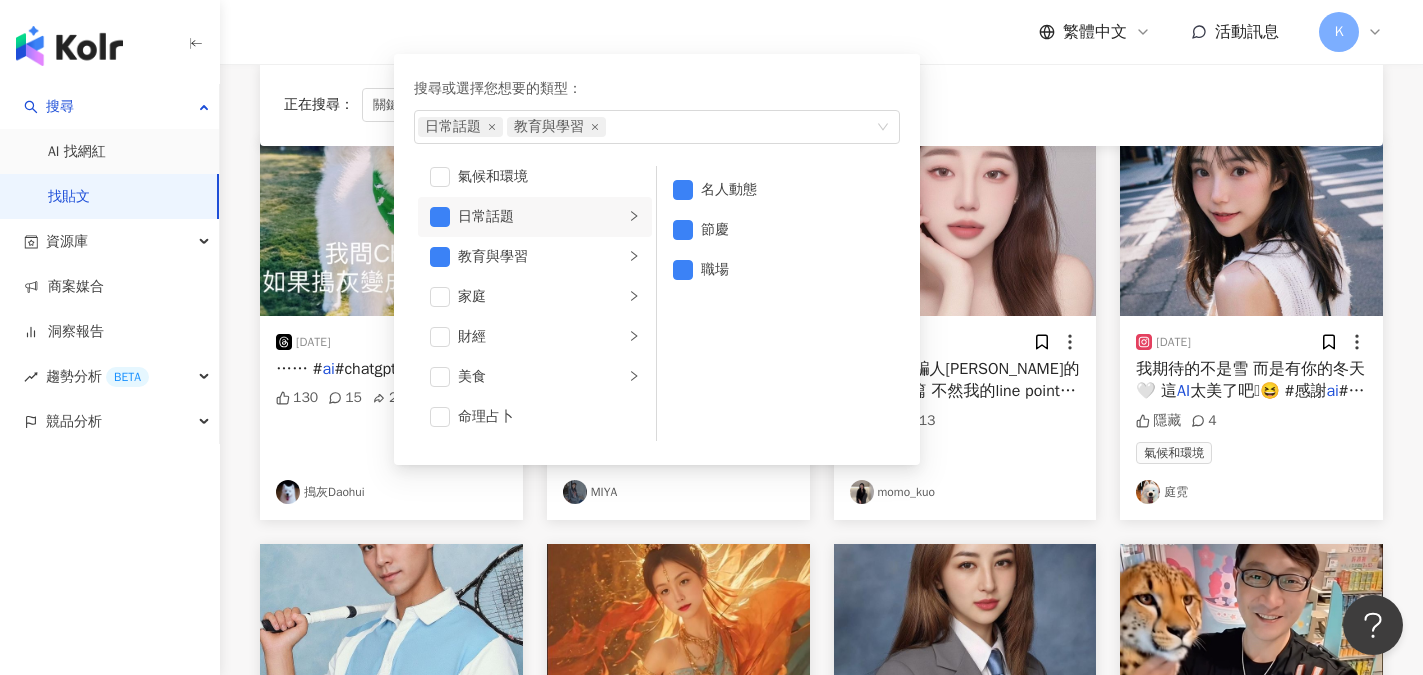 click on "繁體中文 活動訊息 K" at bounding box center (821, 32) 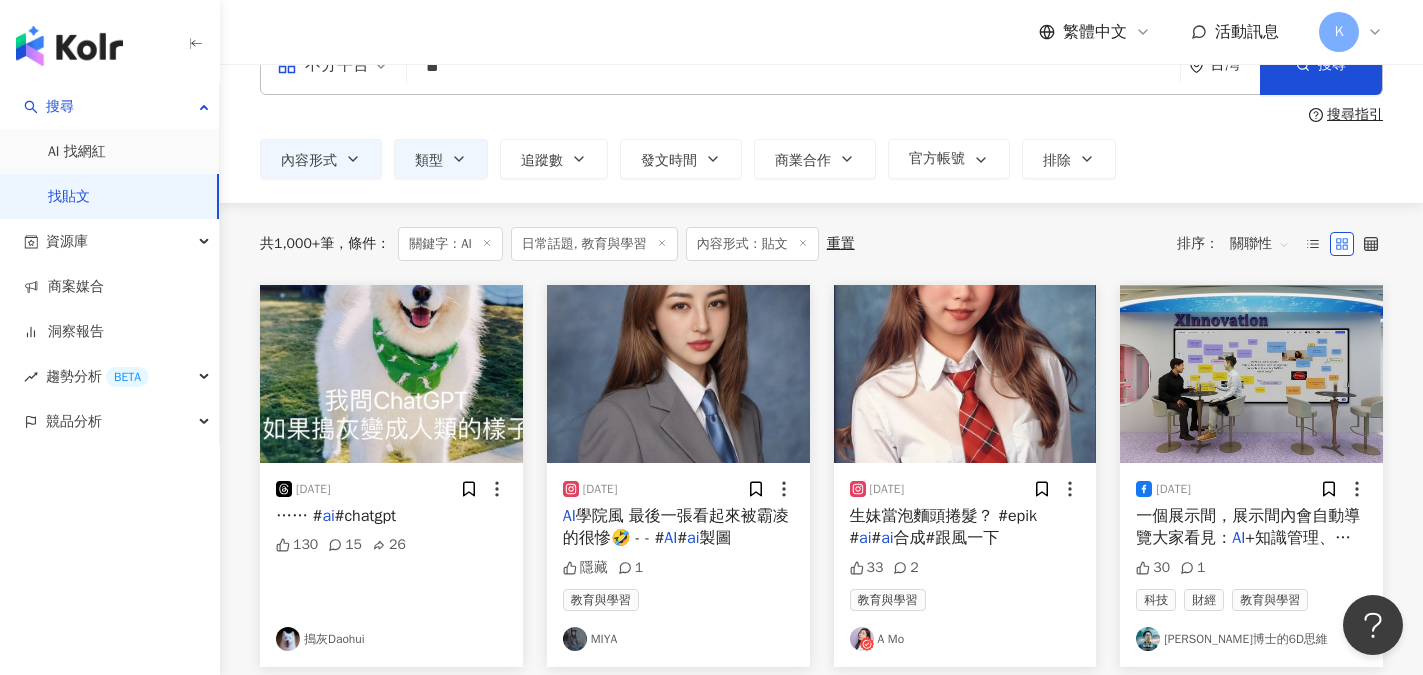 scroll, scrollTop: 100, scrollLeft: 0, axis: vertical 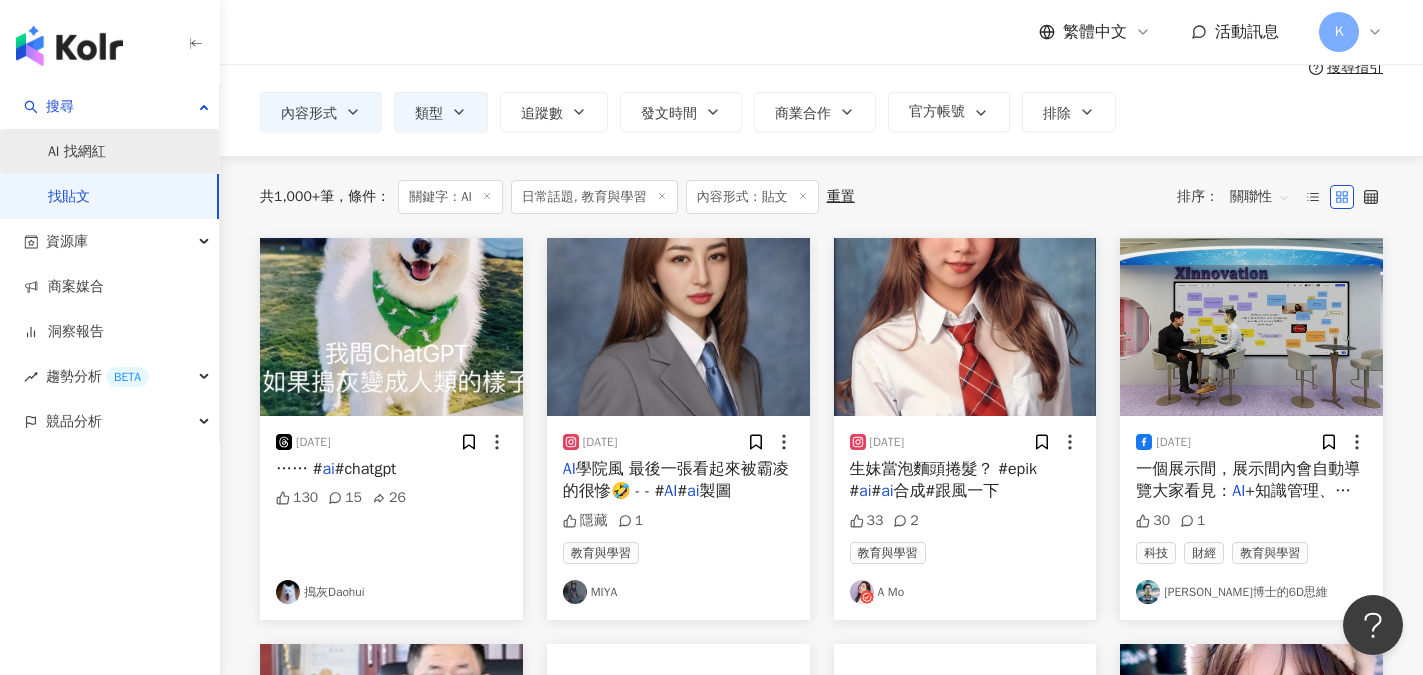 click on "AI 找網紅" at bounding box center (77, 152) 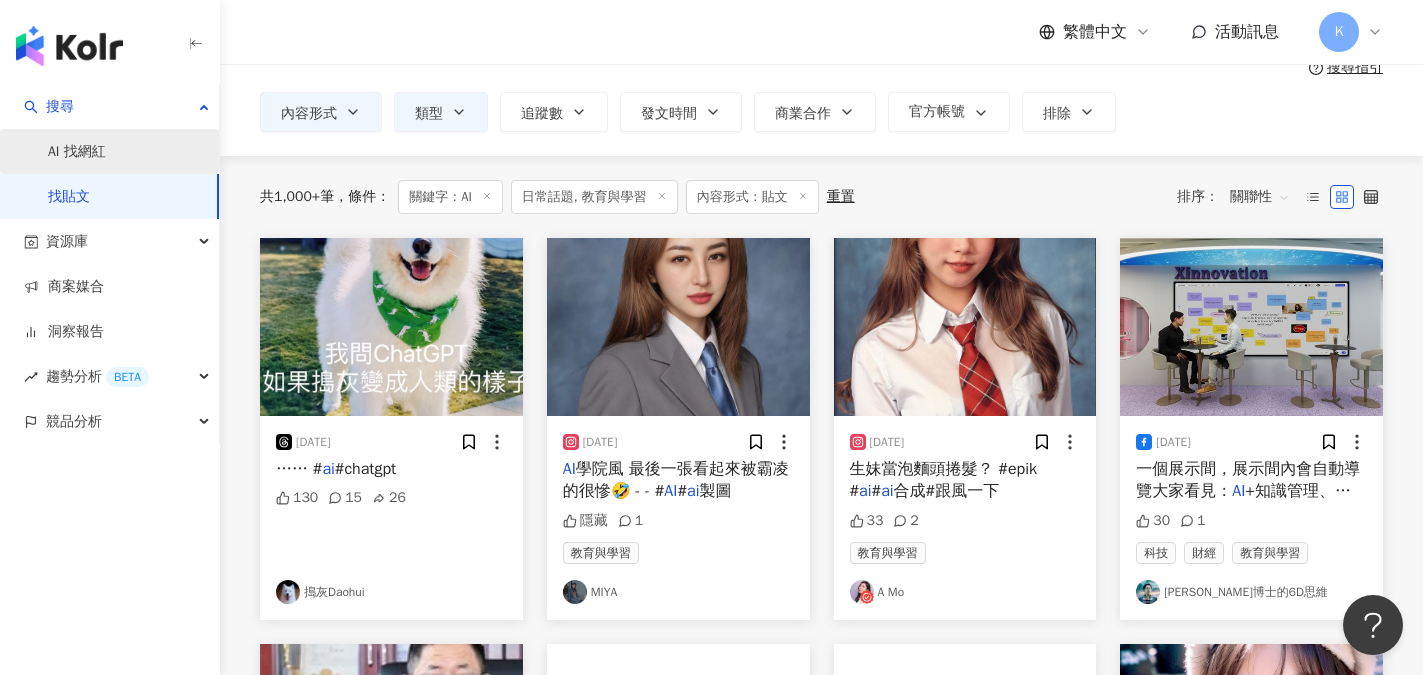 scroll, scrollTop: 0, scrollLeft: 0, axis: both 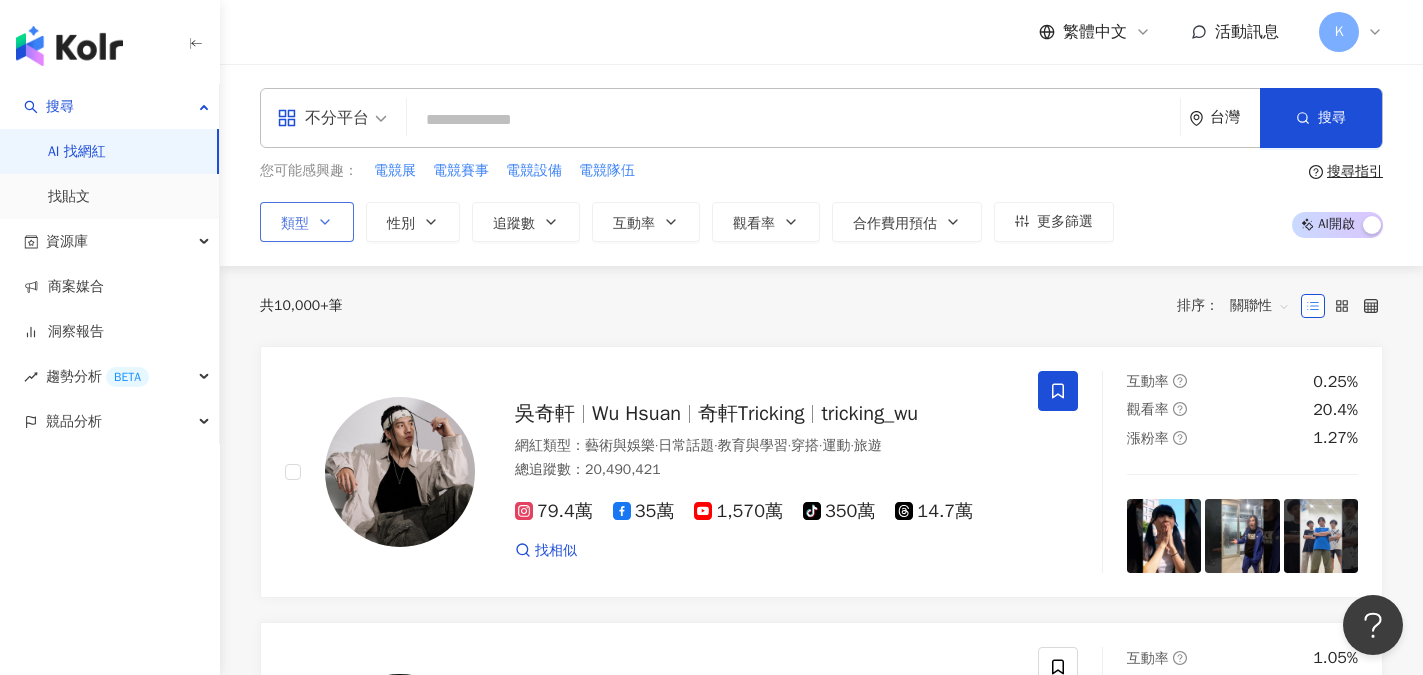 click 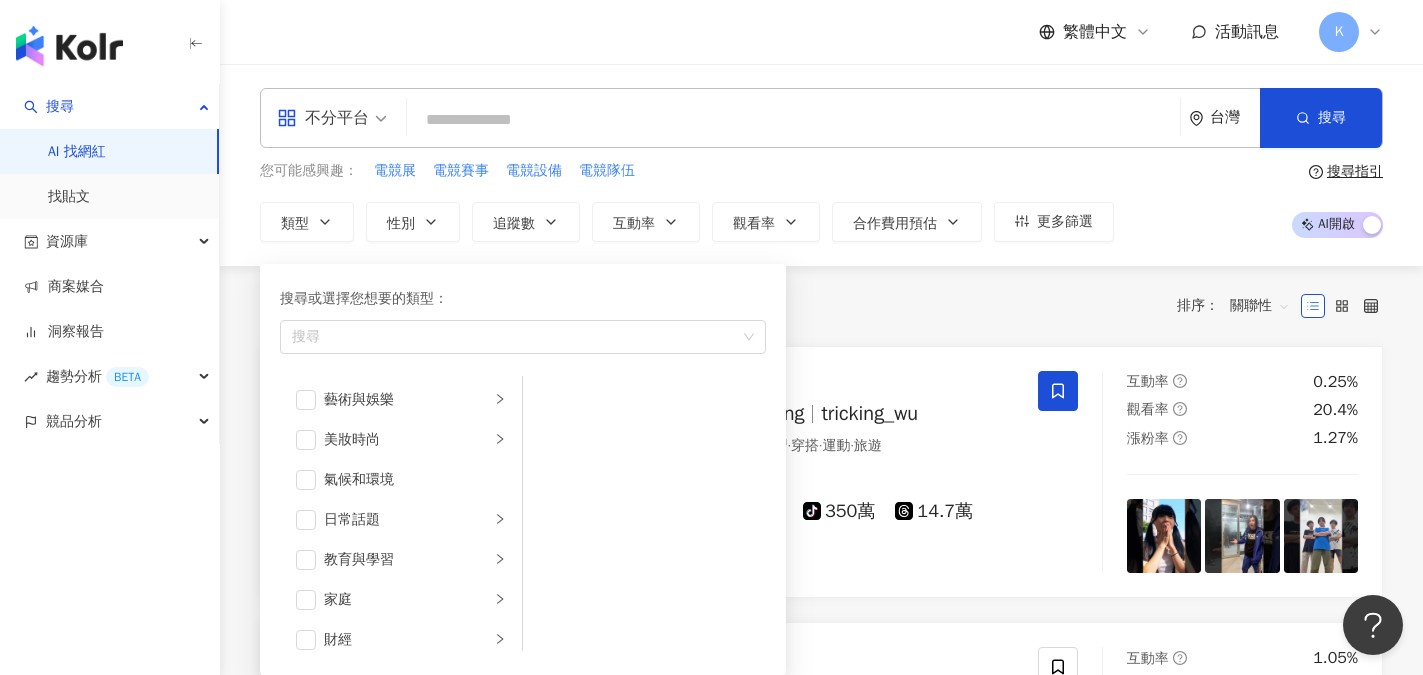 click at bounding box center [793, 120] 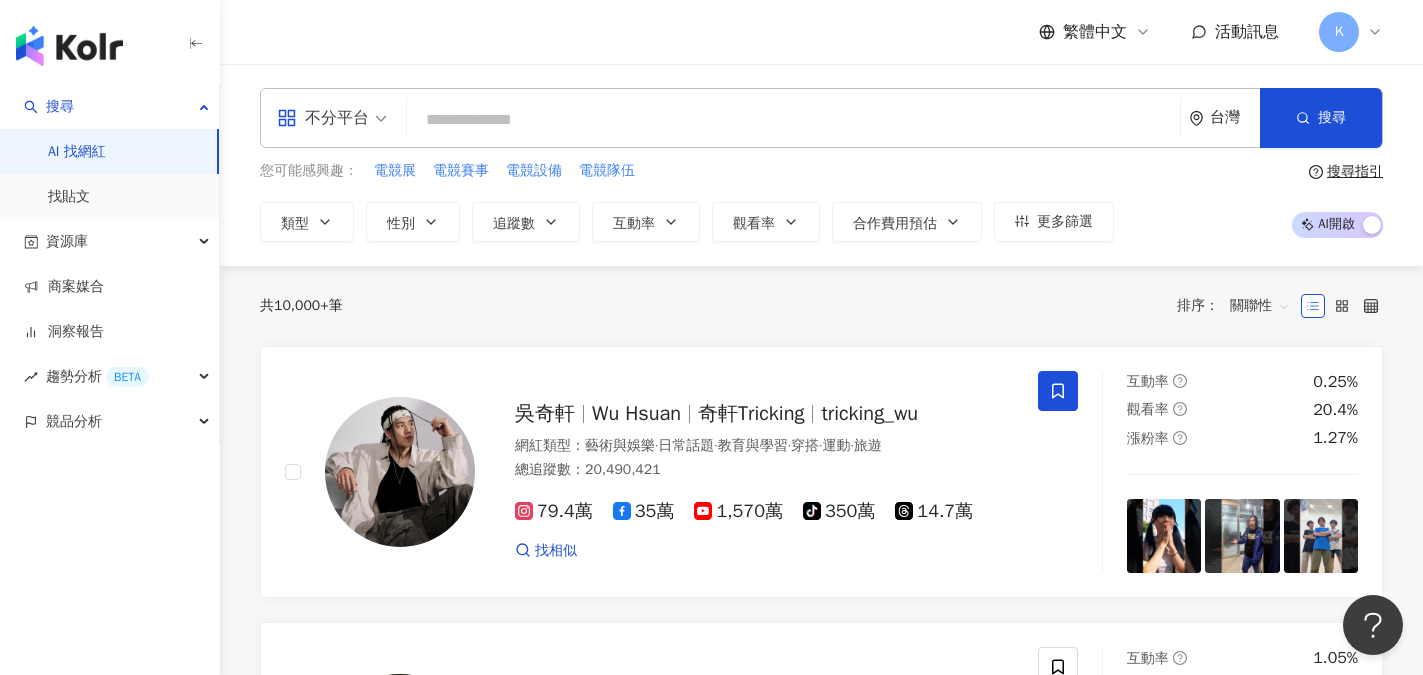 click at bounding box center (793, 120) 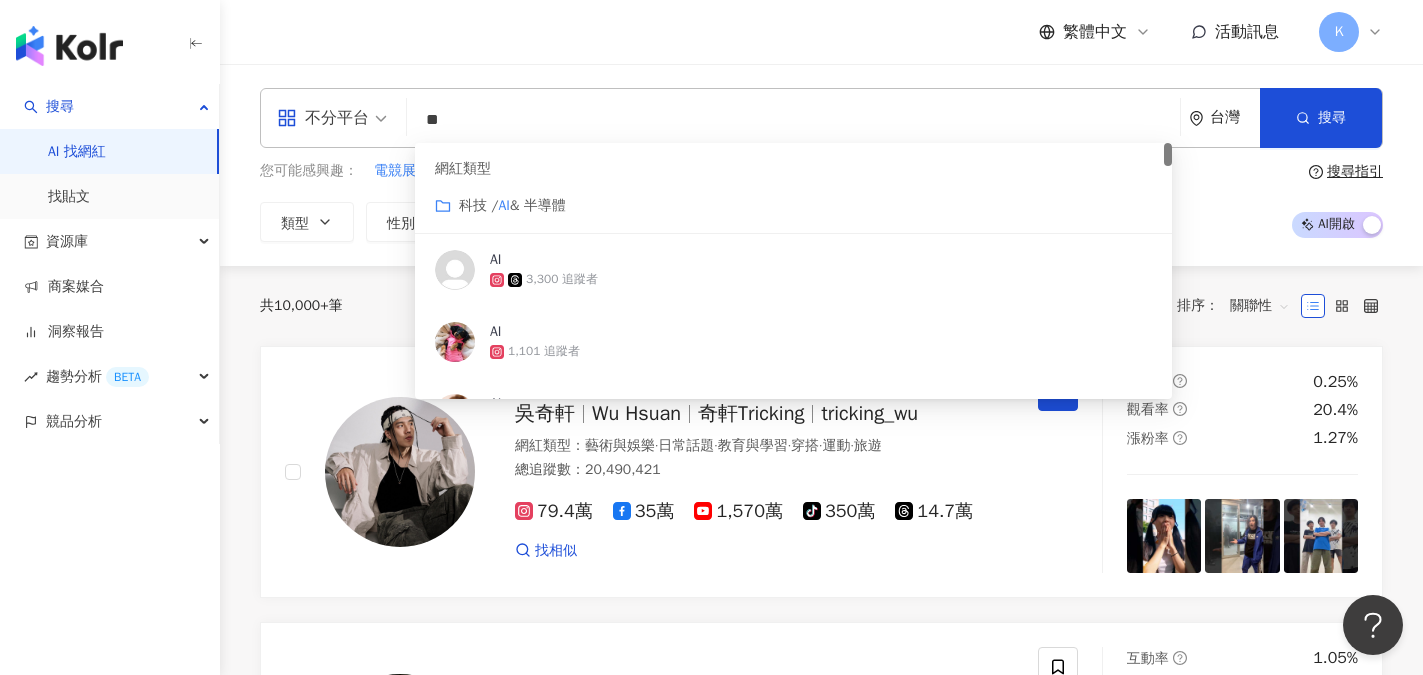 click 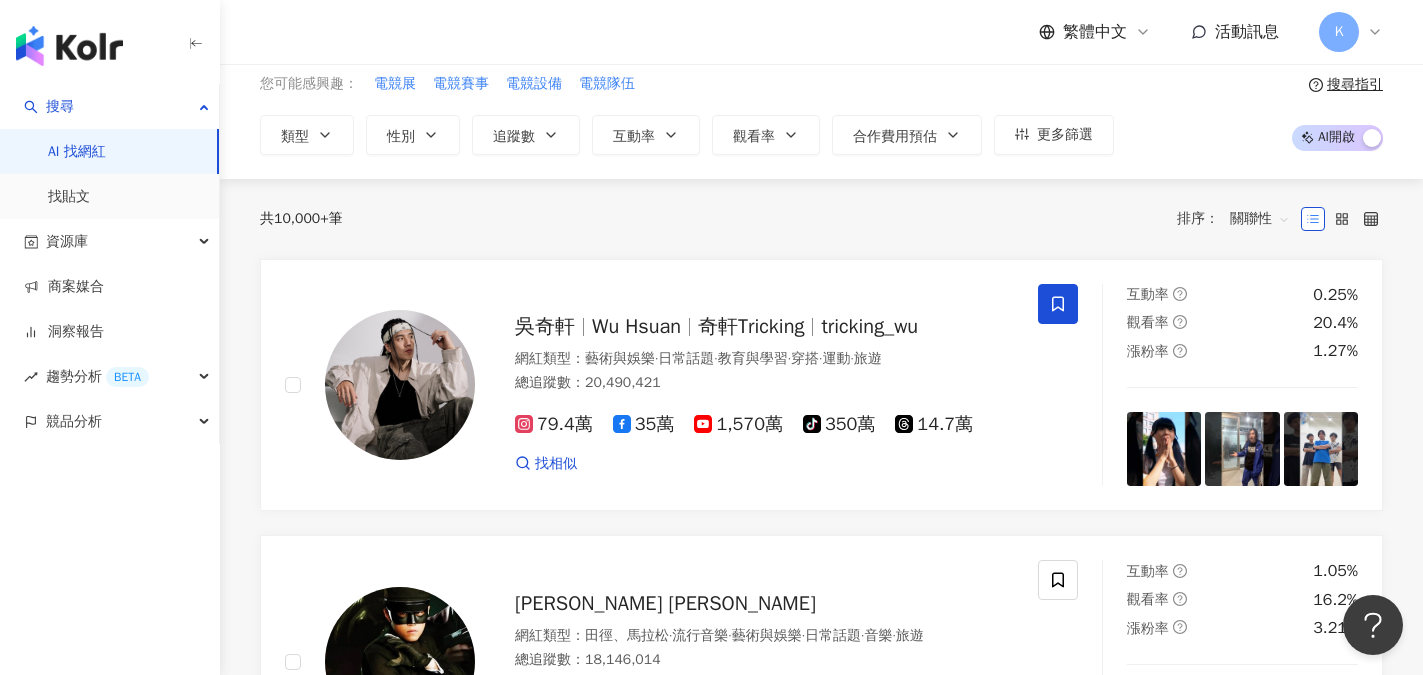 scroll, scrollTop: 100, scrollLeft: 0, axis: vertical 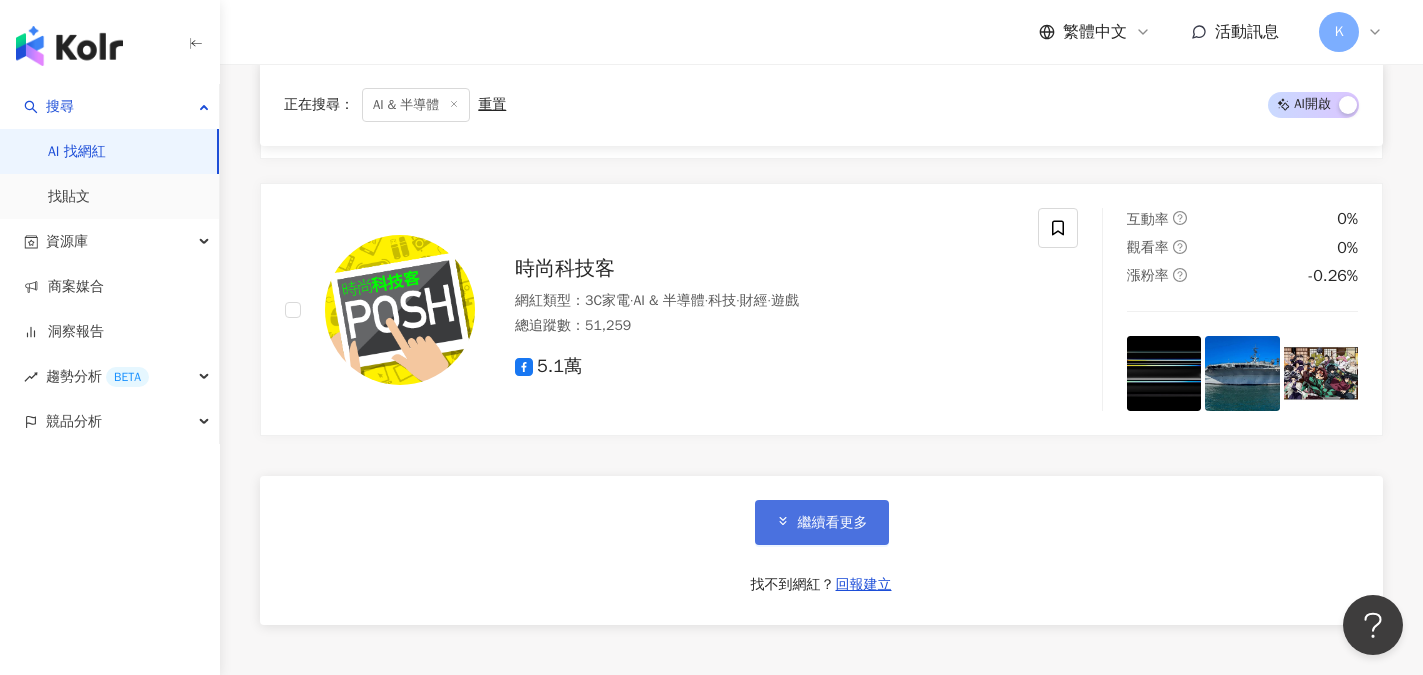 type on "**" 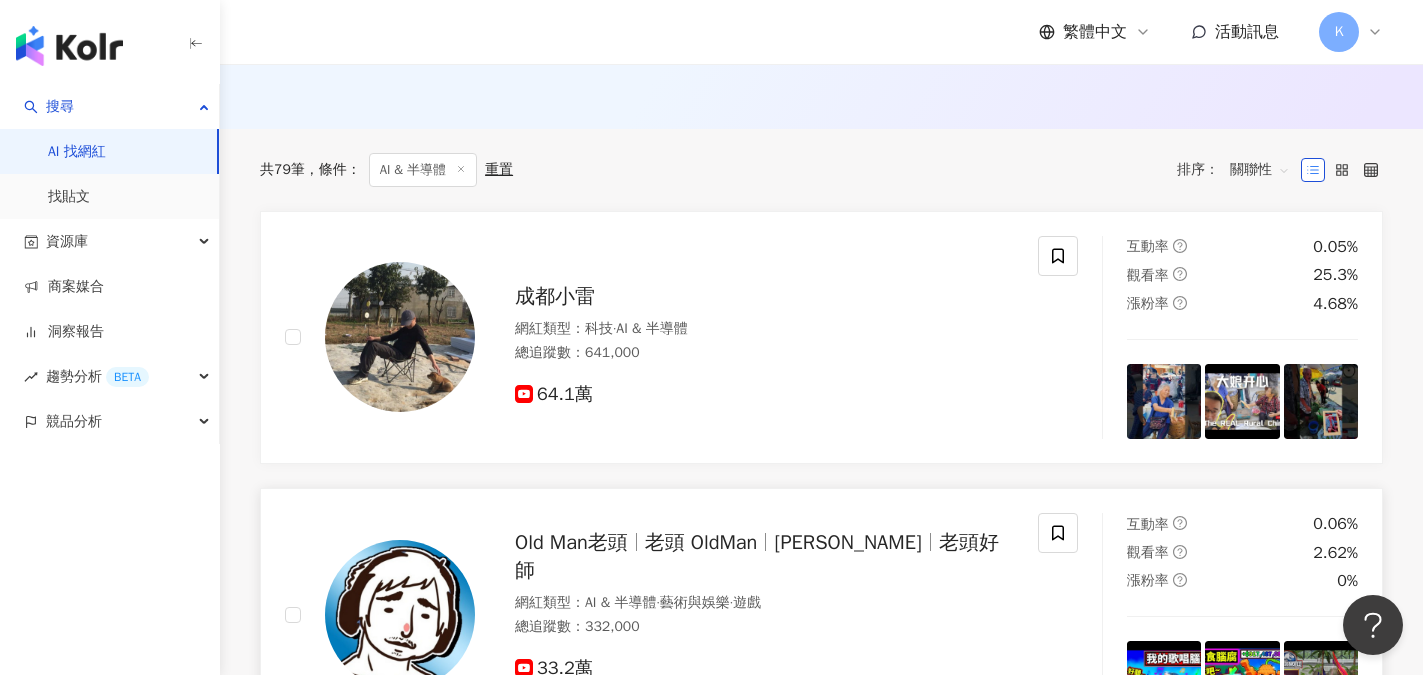 scroll, scrollTop: 900, scrollLeft: 0, axis: vertical 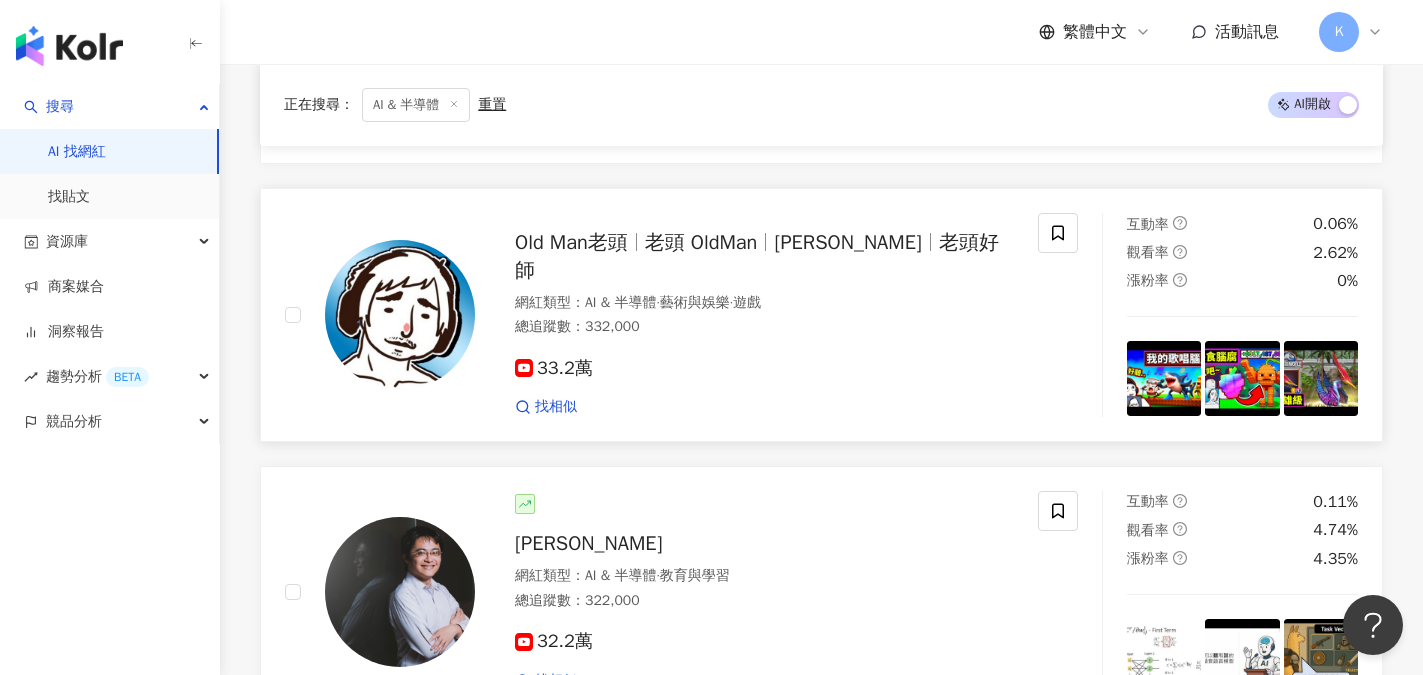 click on "Old Man老頭" at bounding box center (580, 242) 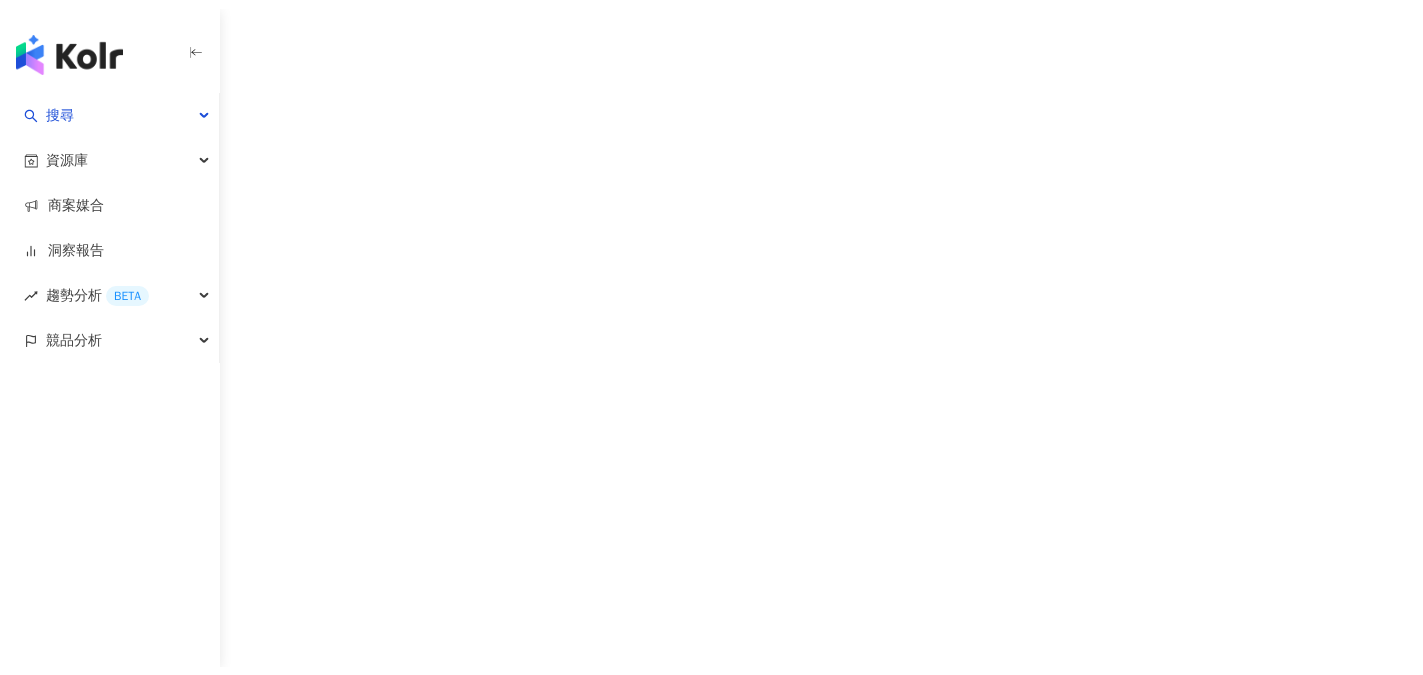 scroll, scrollTop: 0, scrollLeft: 0, axis: both 